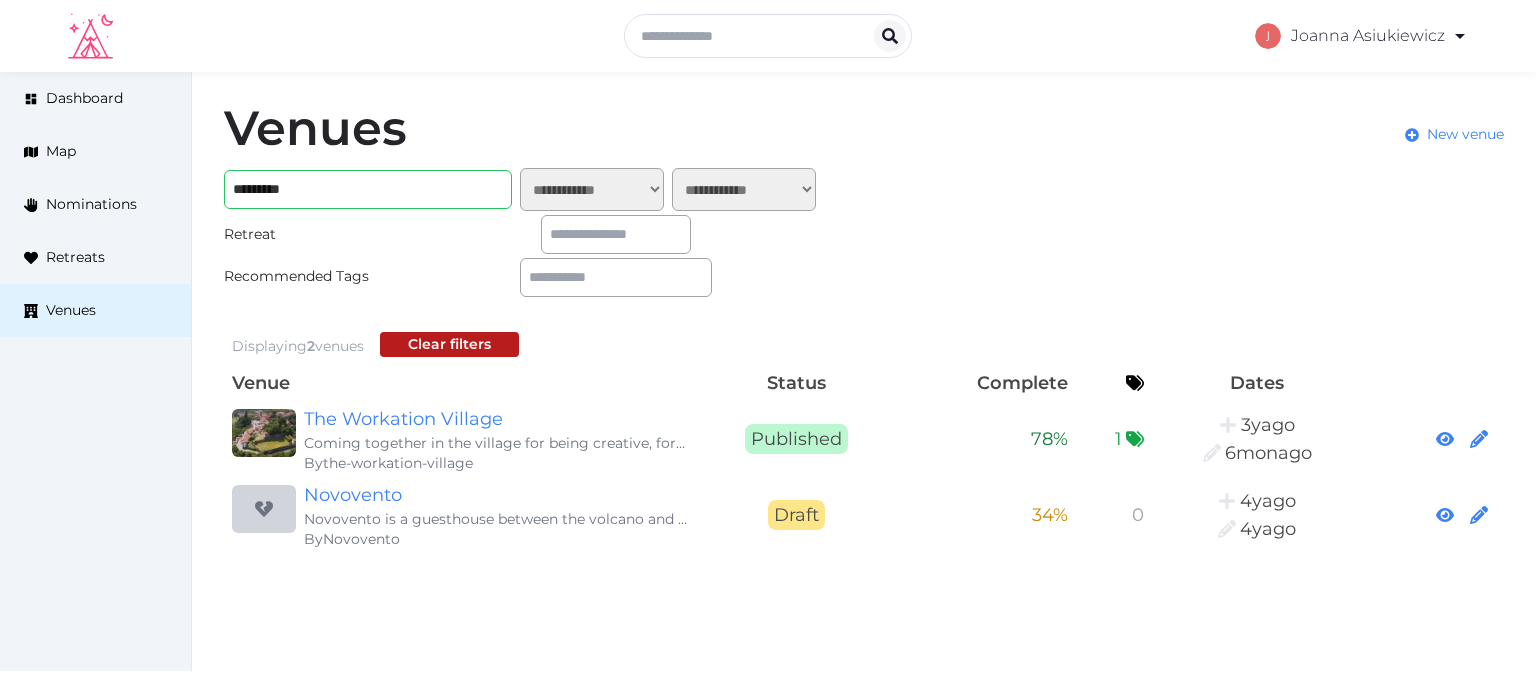 scroll, scrollTop: 0, scrollLeft: 0, axis: both 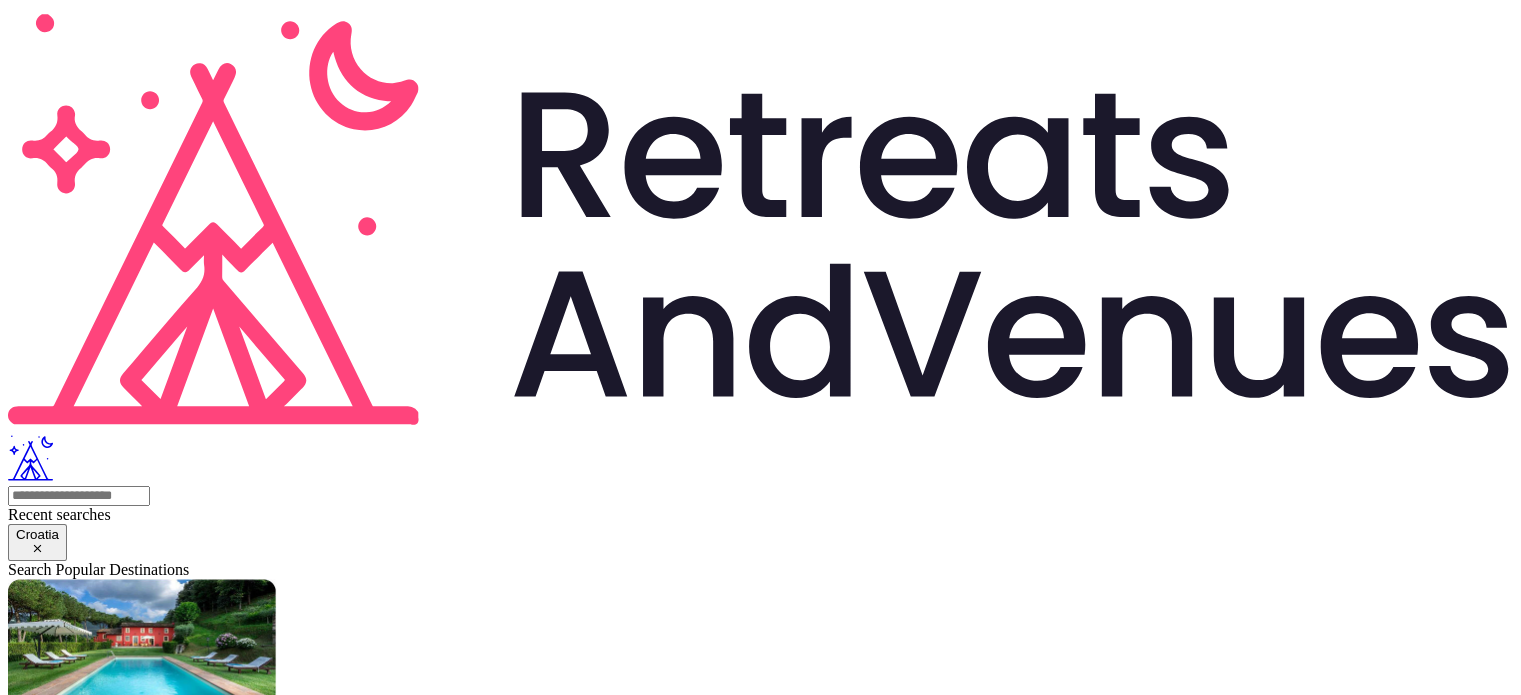 click on "Growens - Makers Retreat" at bounding box center [92, 3180] 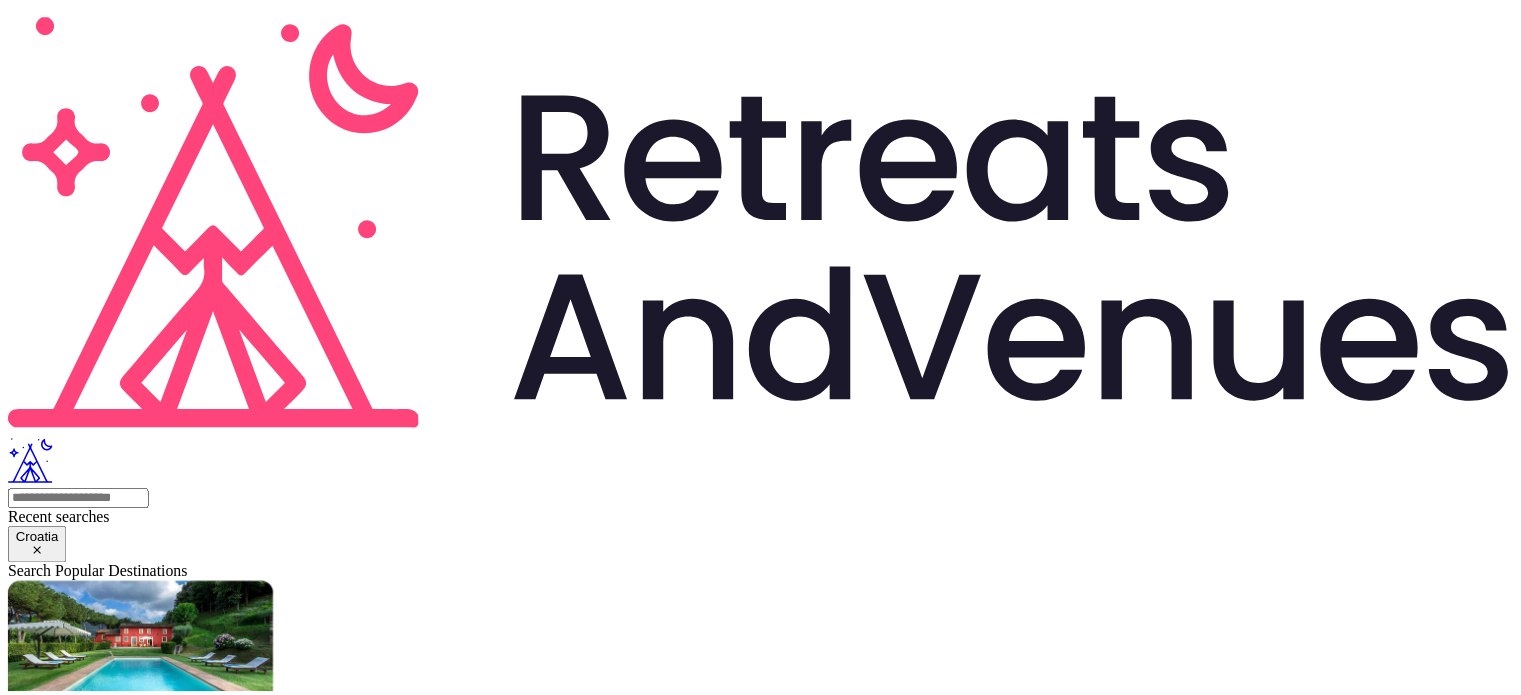 scroll, scrollTop: 0, scrollLeft: 0, axis: both 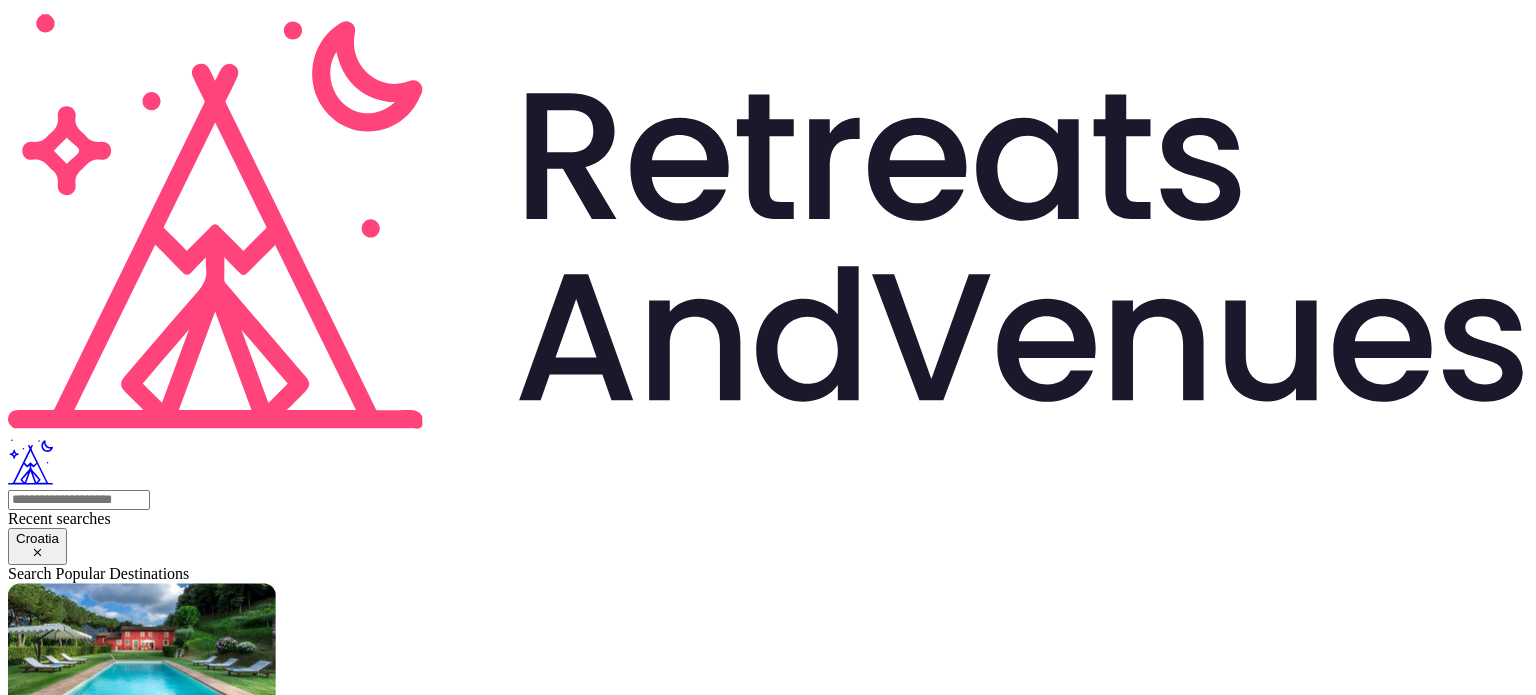 click on "Compare & book" at bounding box center [63, 2235] 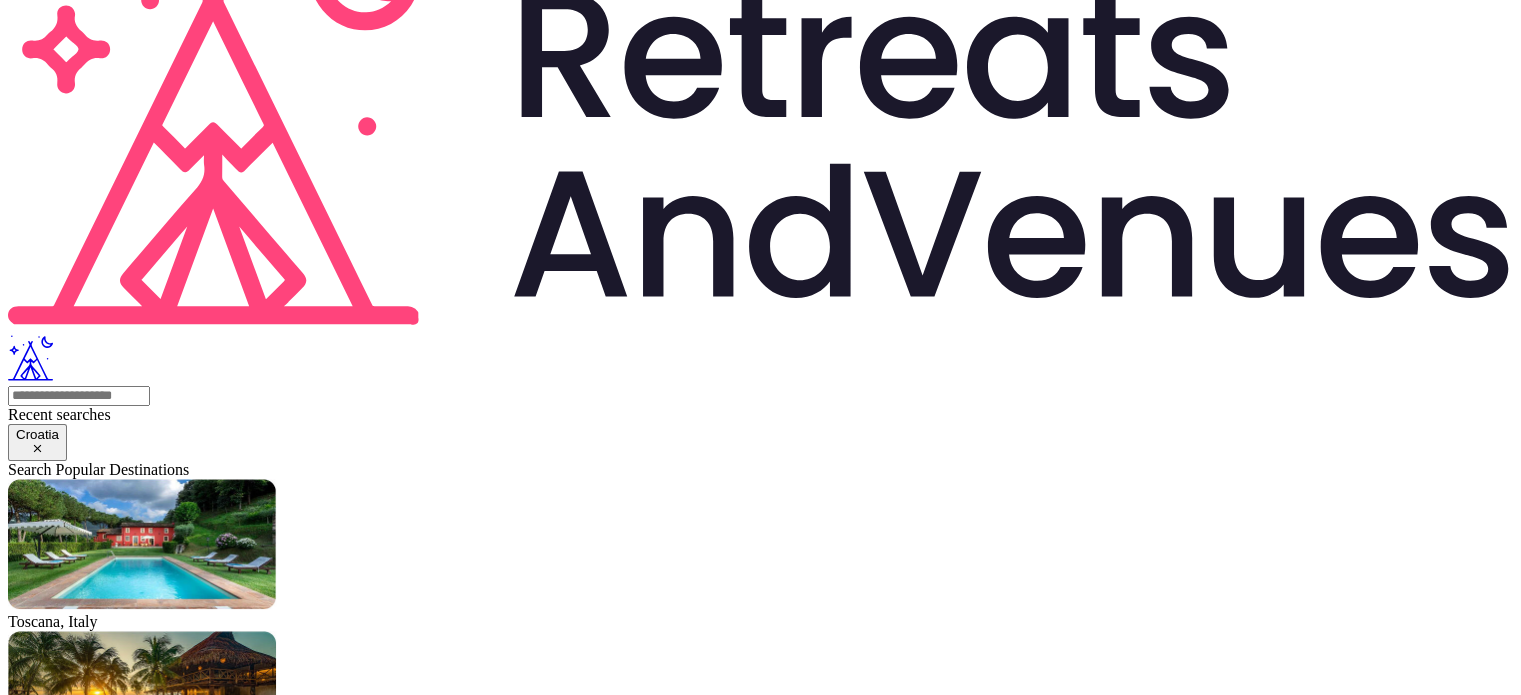 scroll, scrollTop: 0, scrollLeft: 0, axis: both 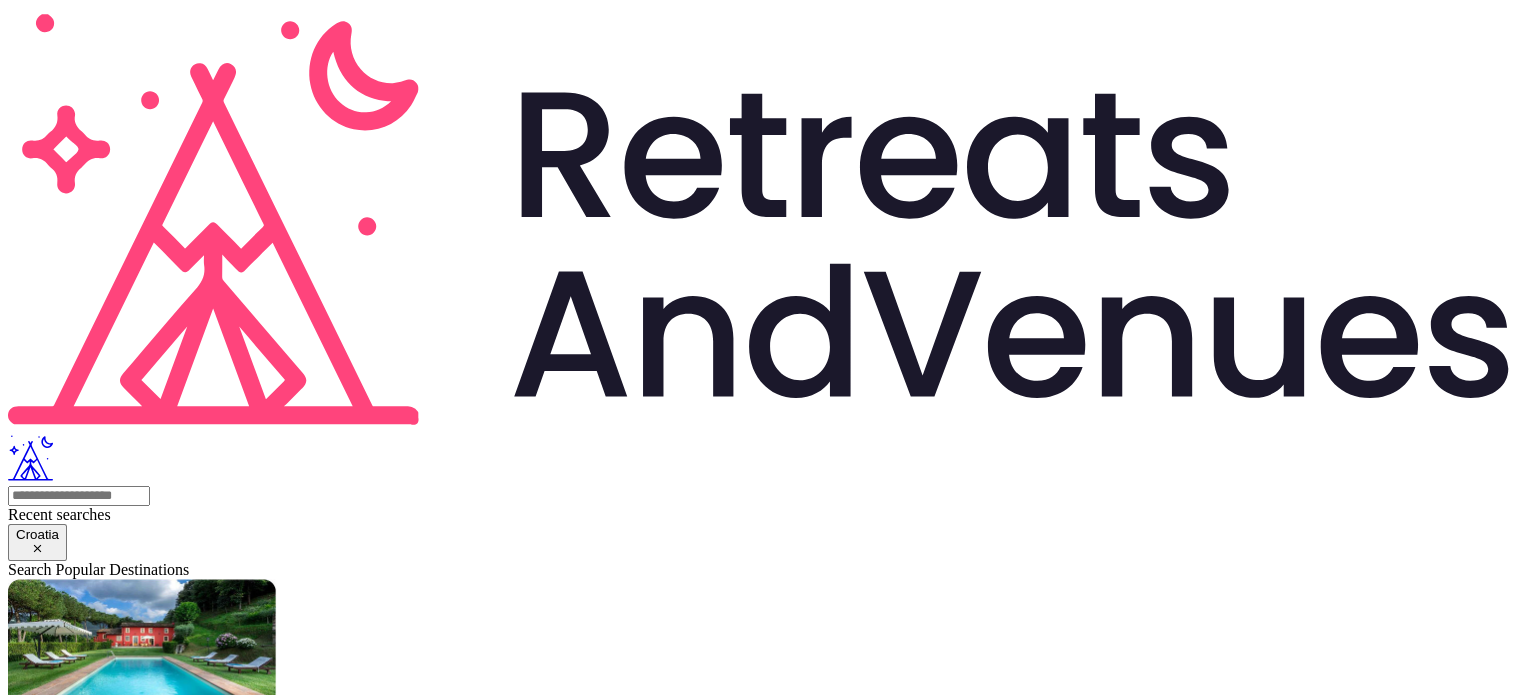 click at bounding box center [22, 1945] 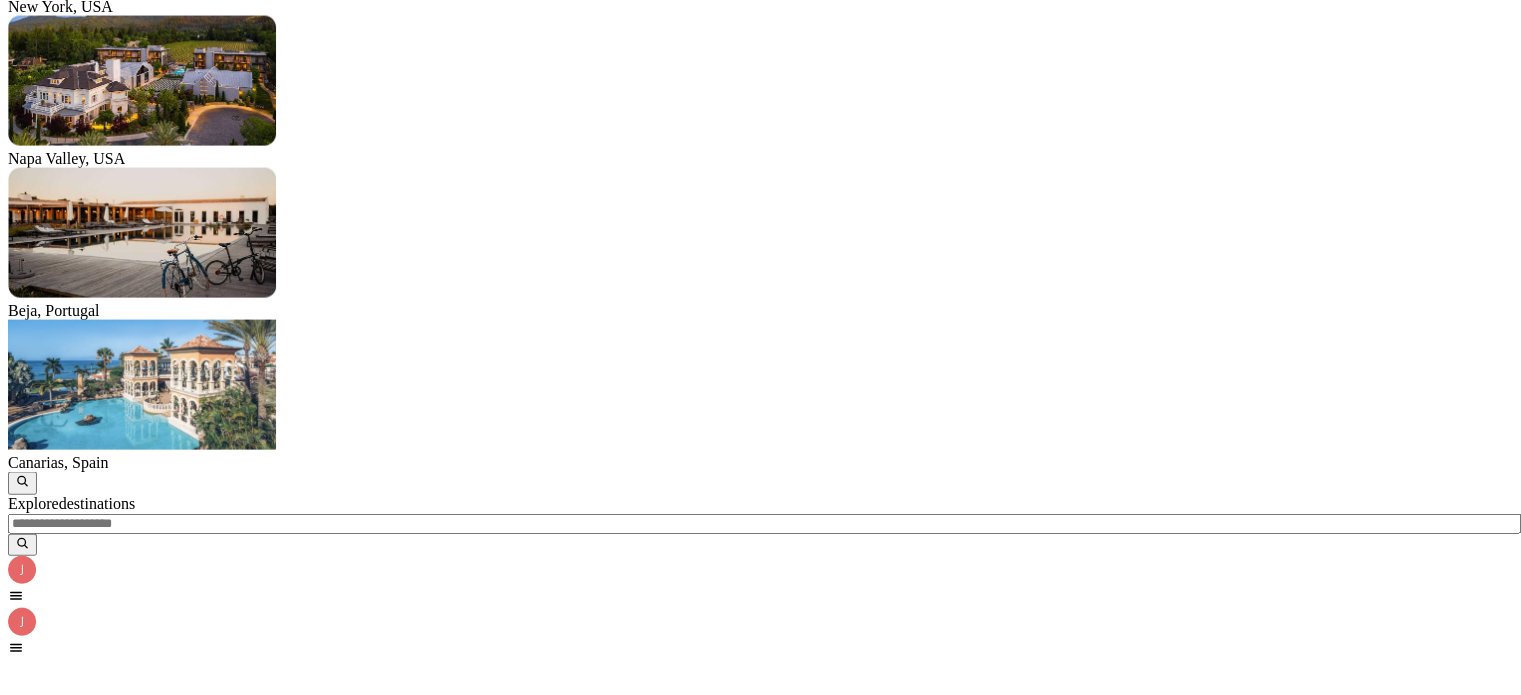 scroll, scrollTop: 300, scrollLeft: 0, axis: vertical 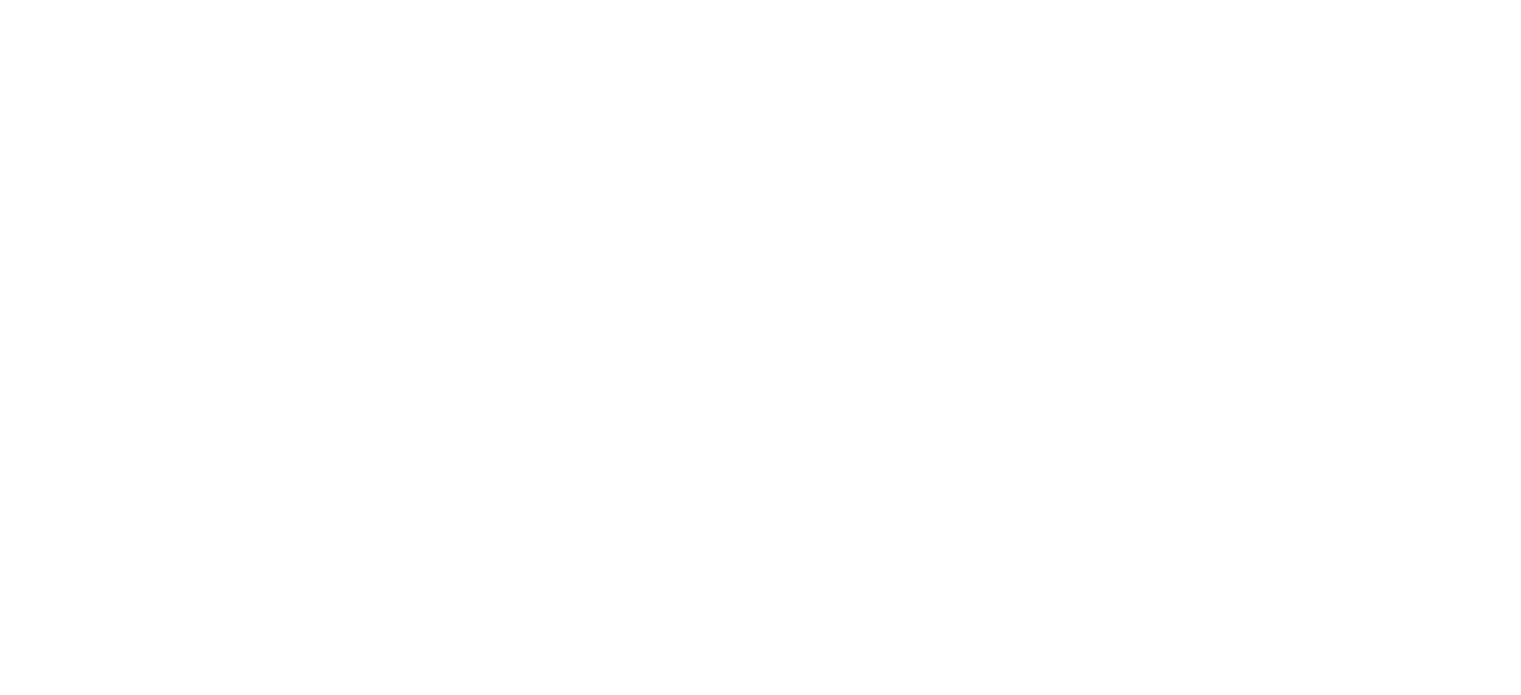 click at bounding box center (158, 3328) 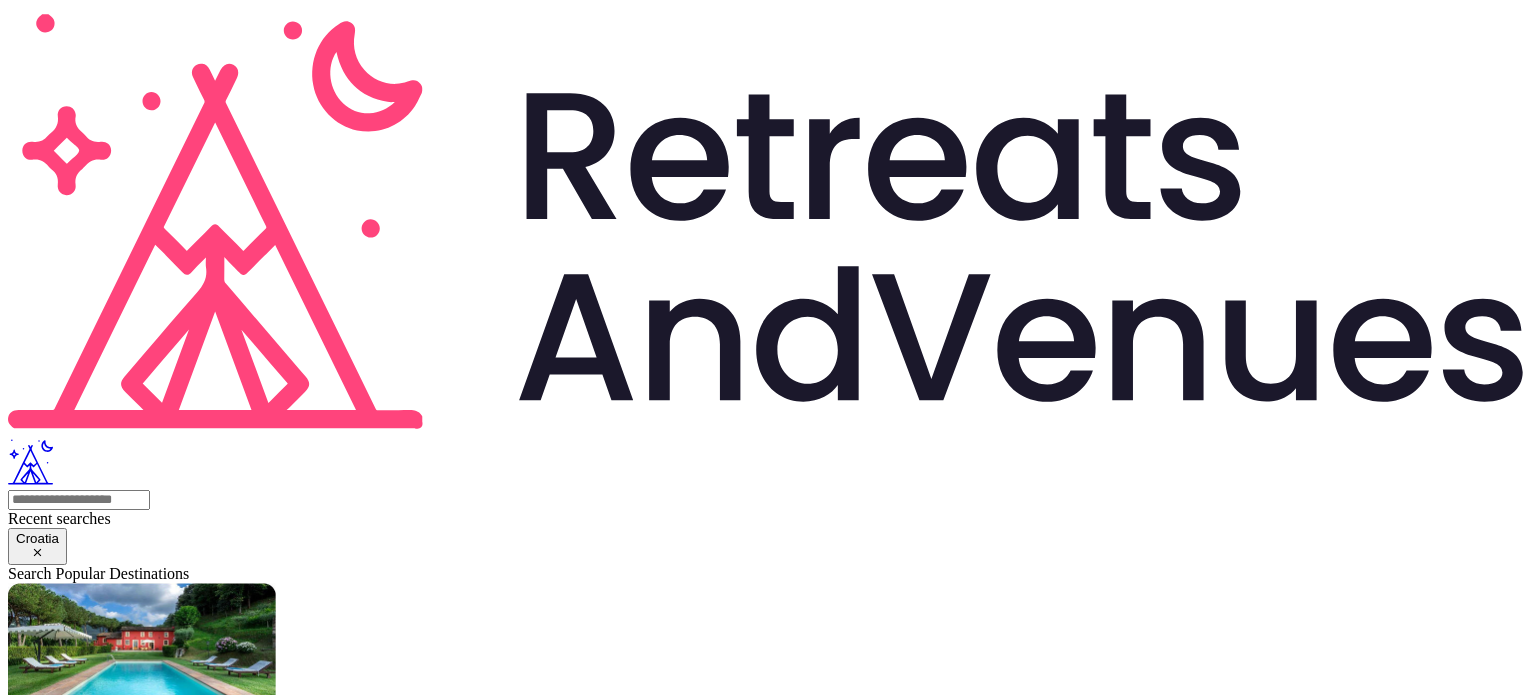 click on "Compare & book" at bounding box center [63, 2235] 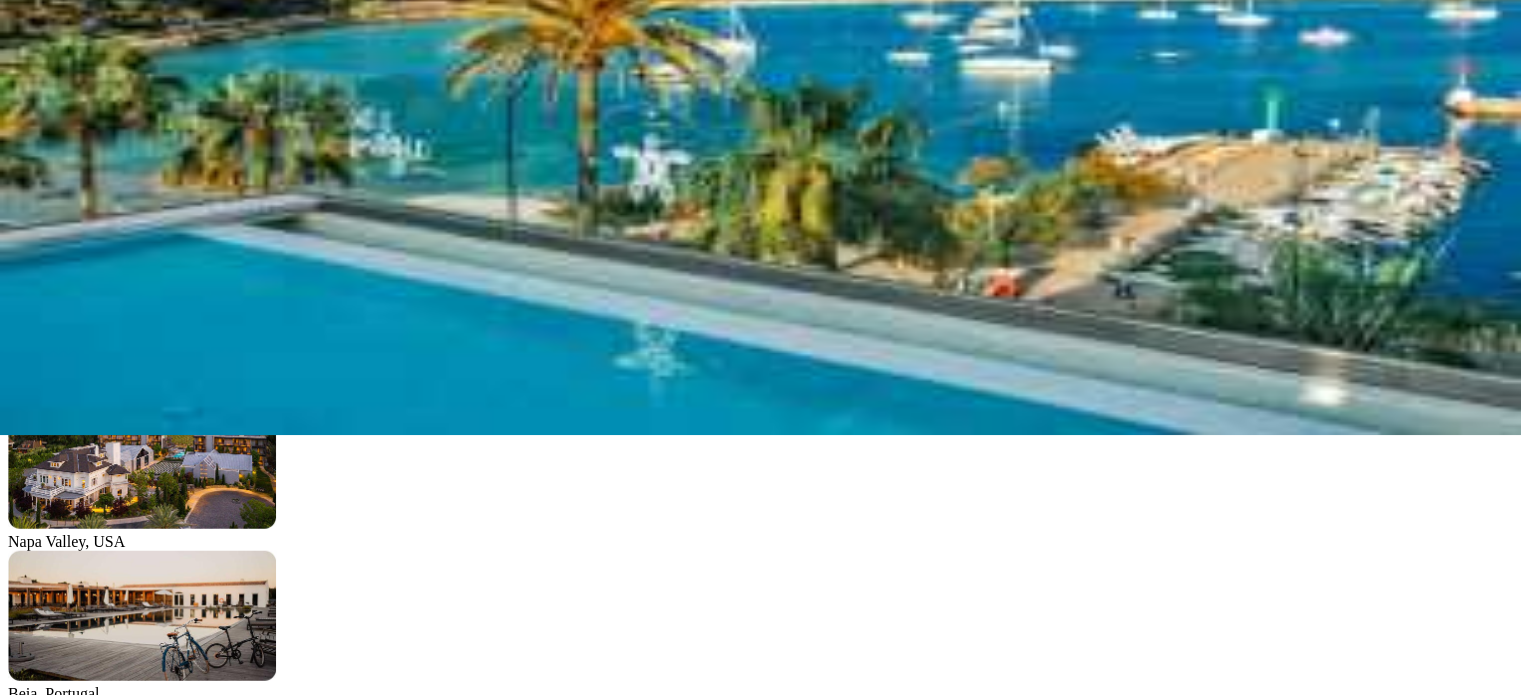 scroll, scrollTop: 0, scrollLeft: 0, axis: both 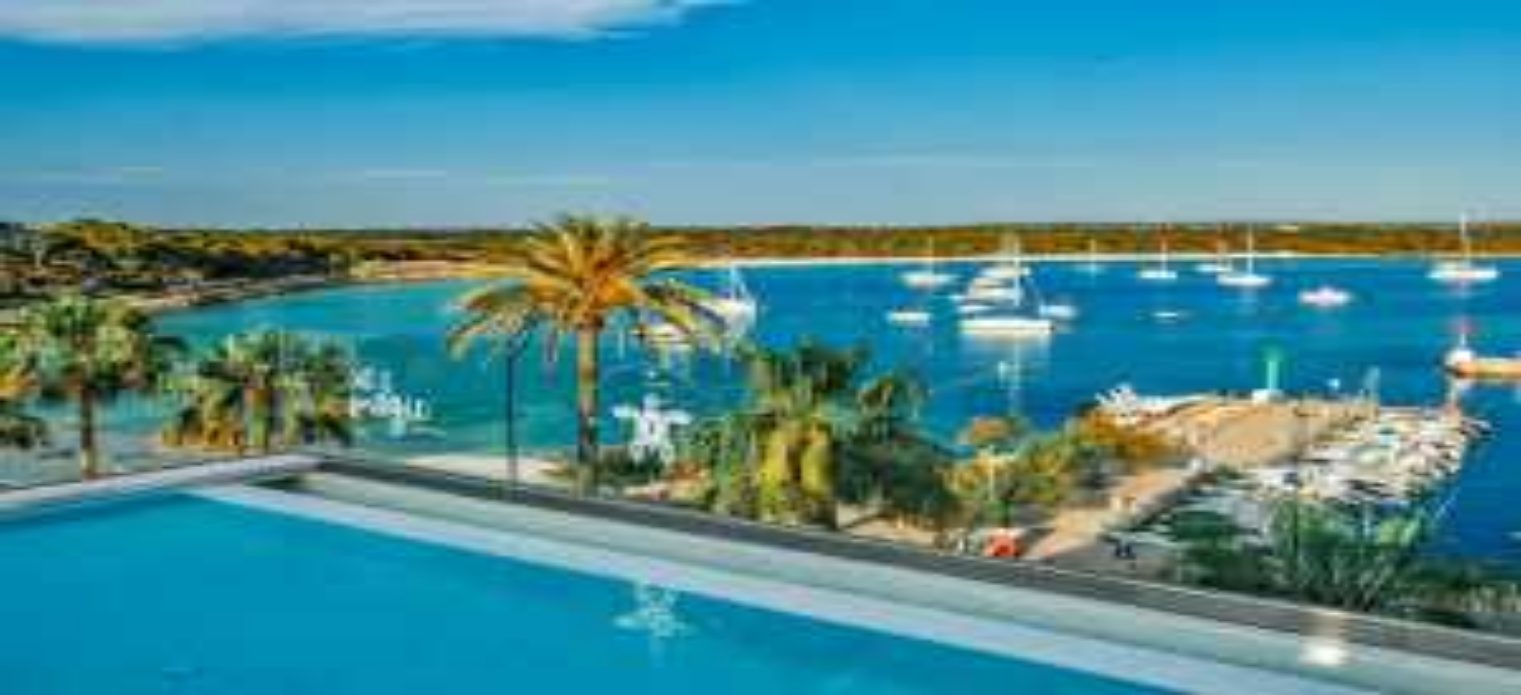 click at bounding box center (22, 1945) 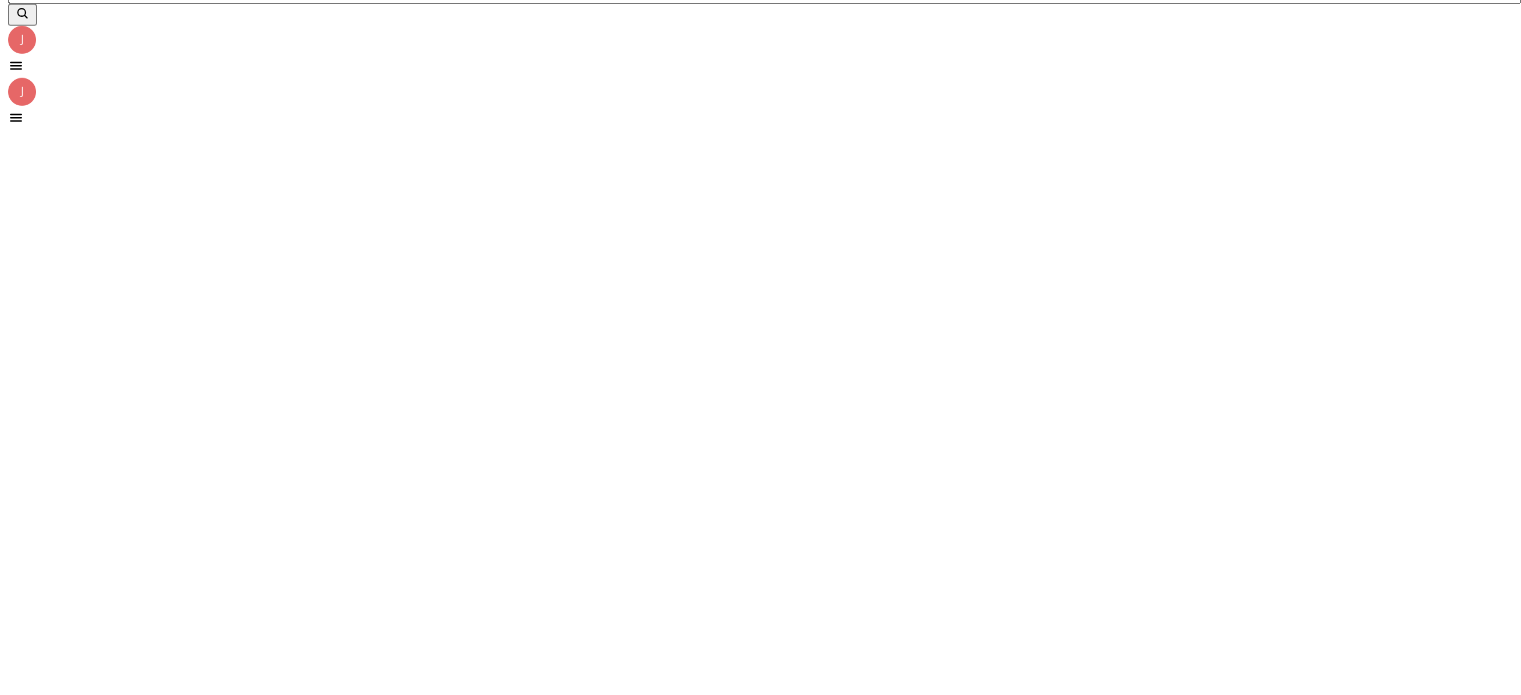 scroll, scrollTop: 300, scrollLeft: 0, axis: vertical 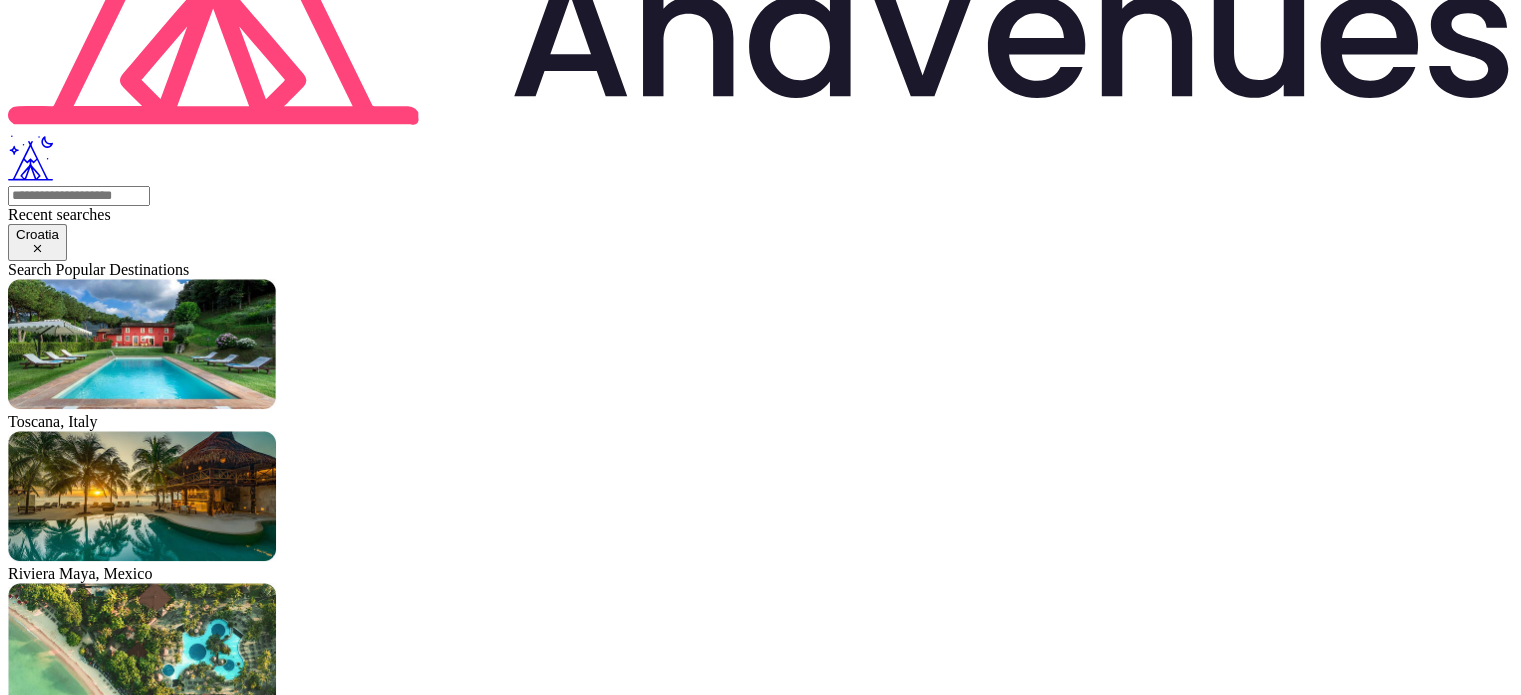 click at bounding box center (158, 2485) 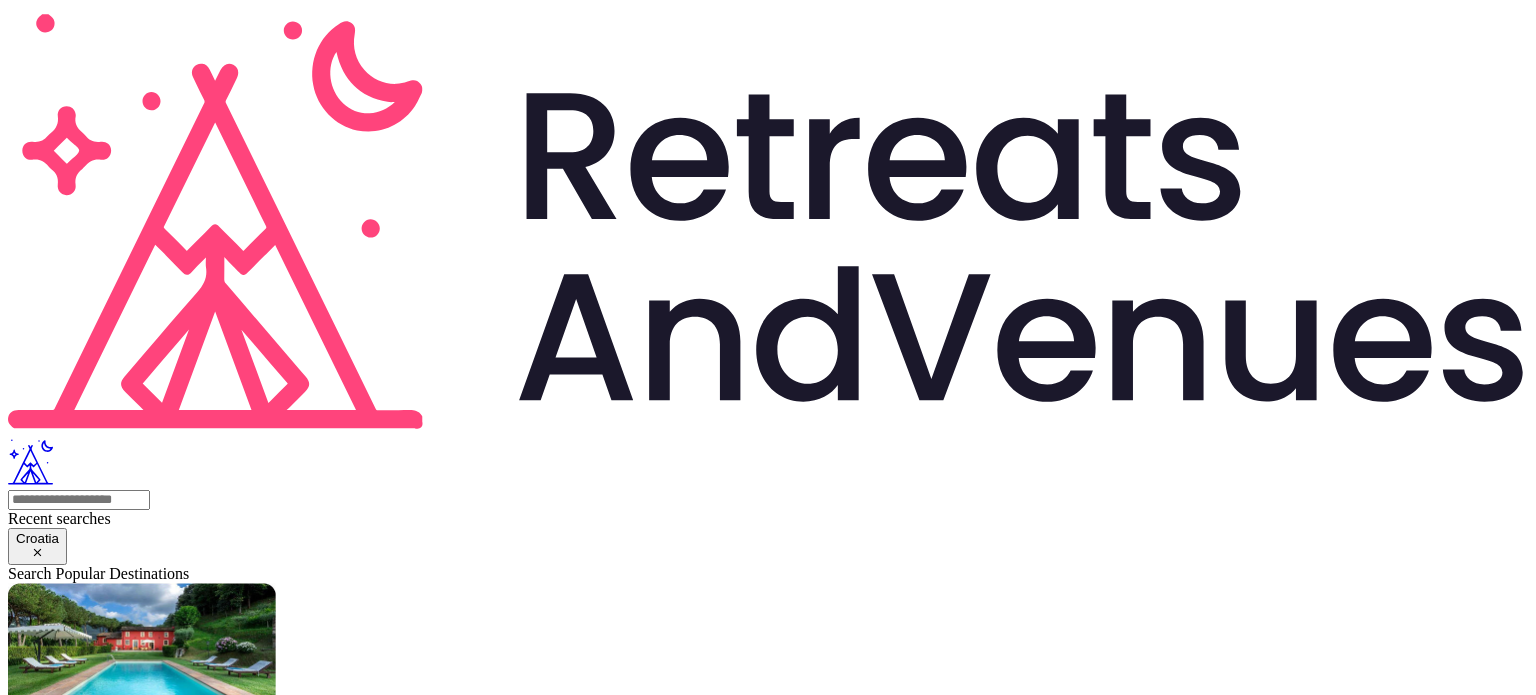 click on "Compare & book" at bounding box center (63, 2235) 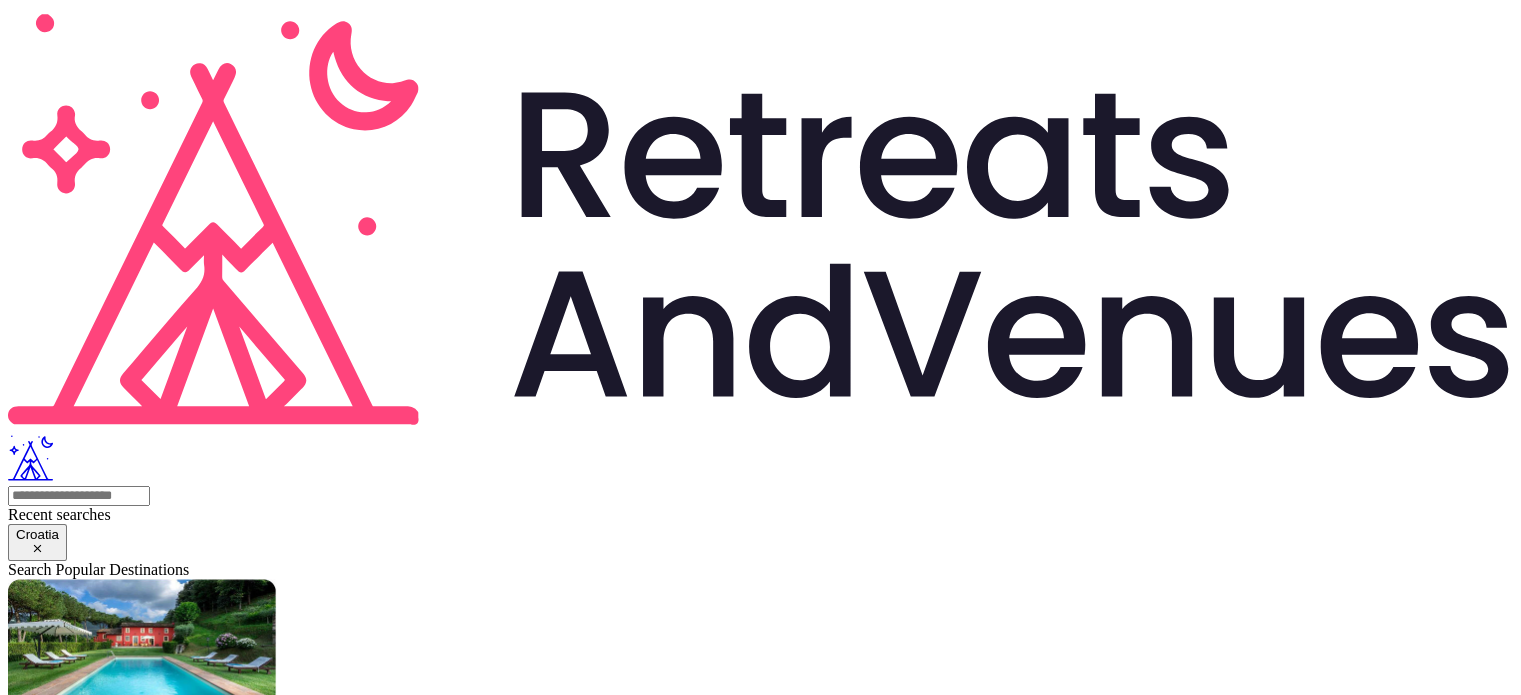 click at bounding box center (760, 1947) 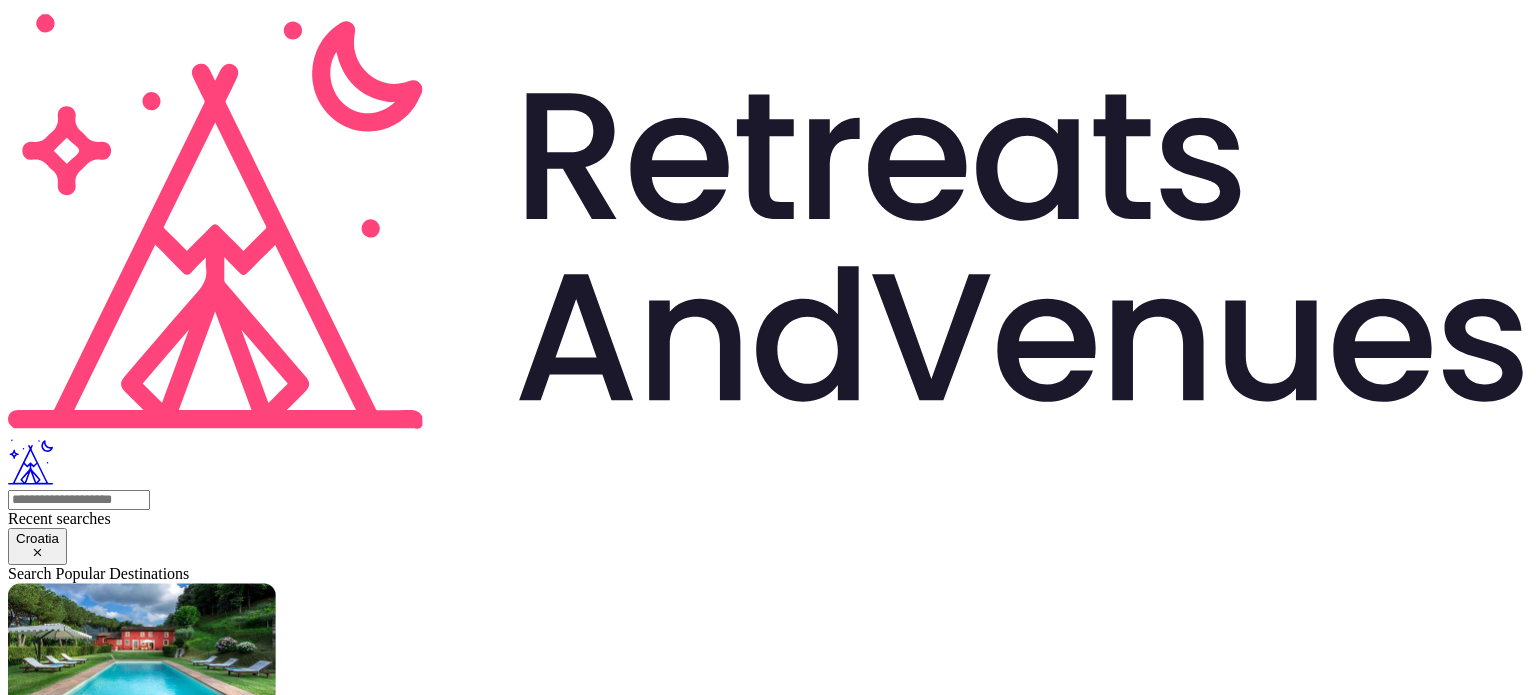 click on "Compare & book" at bounding box center [63, 2250] 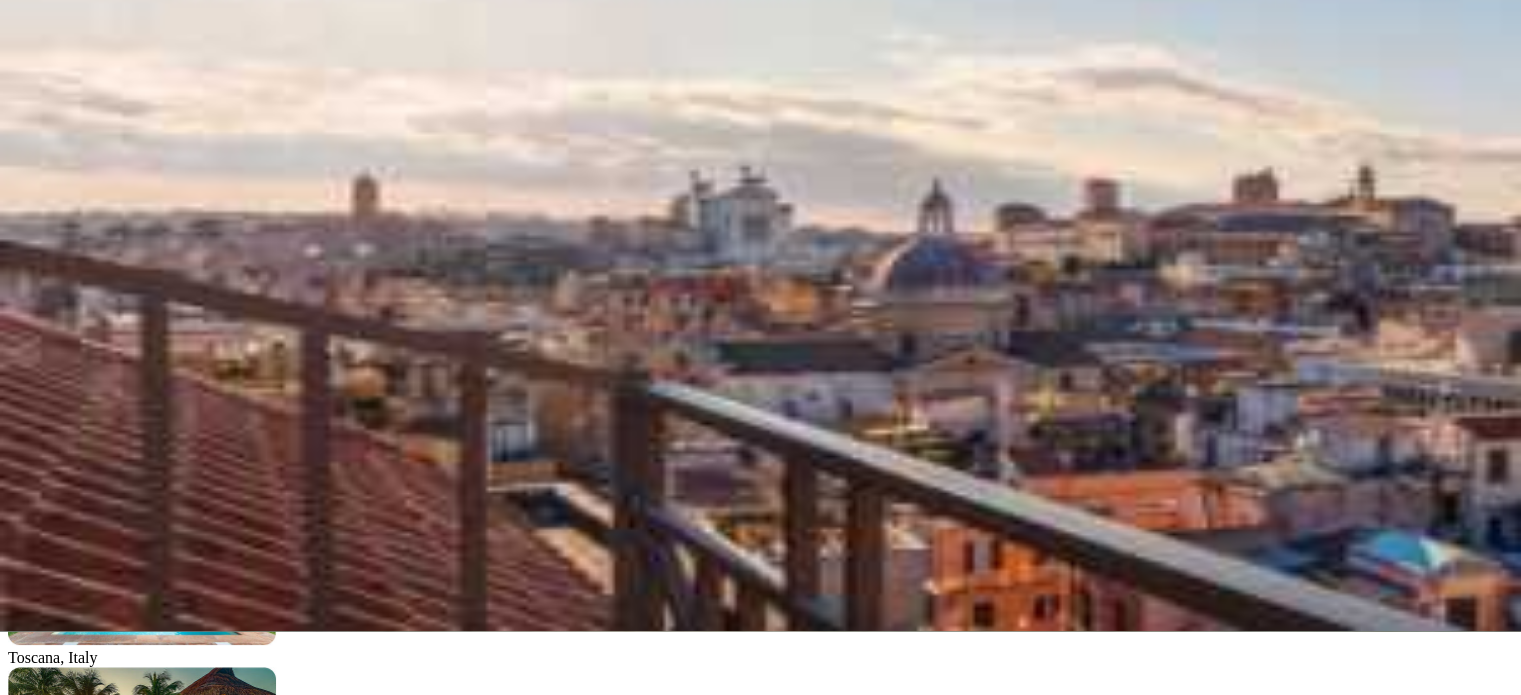 scroll, scrollTop: 100, scrollLeft: 0, axis: vertical 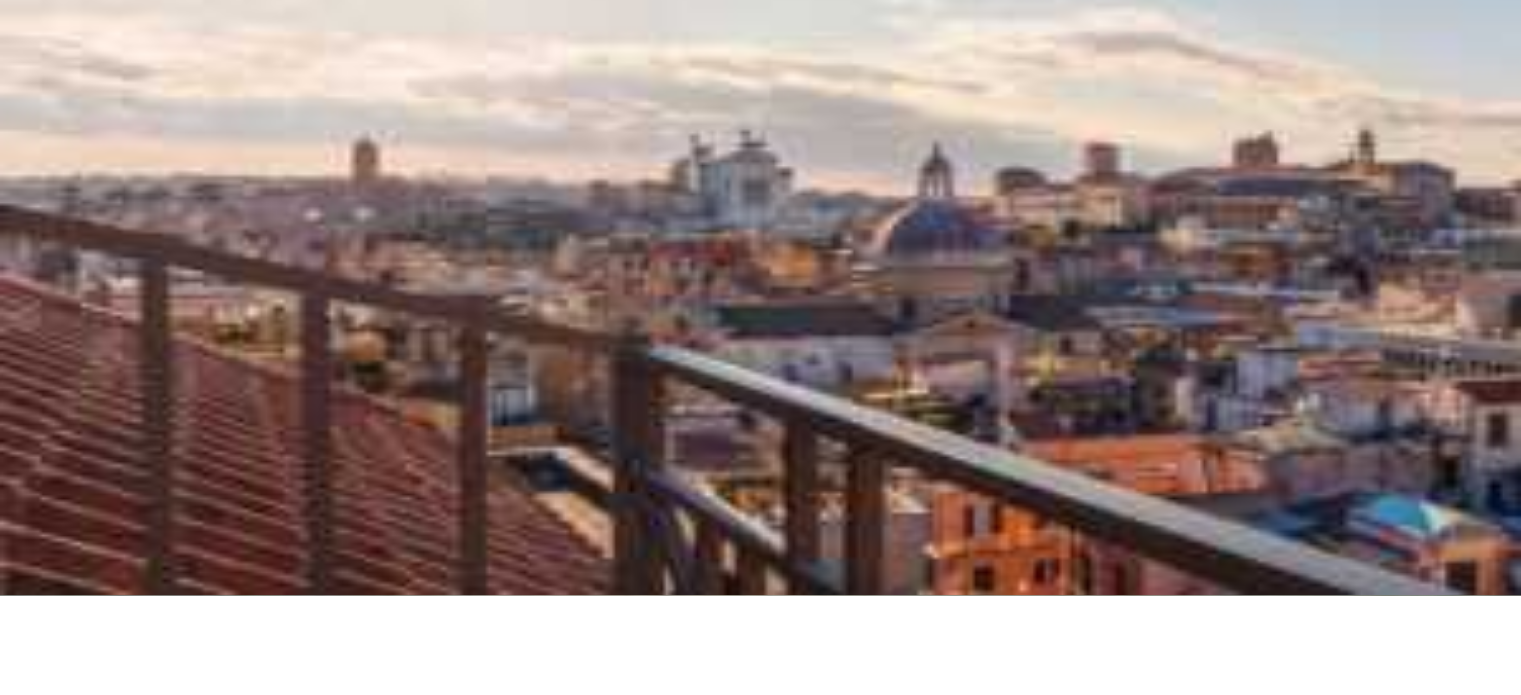 click on "Partial buyout" at bounding box center (108, 2970) 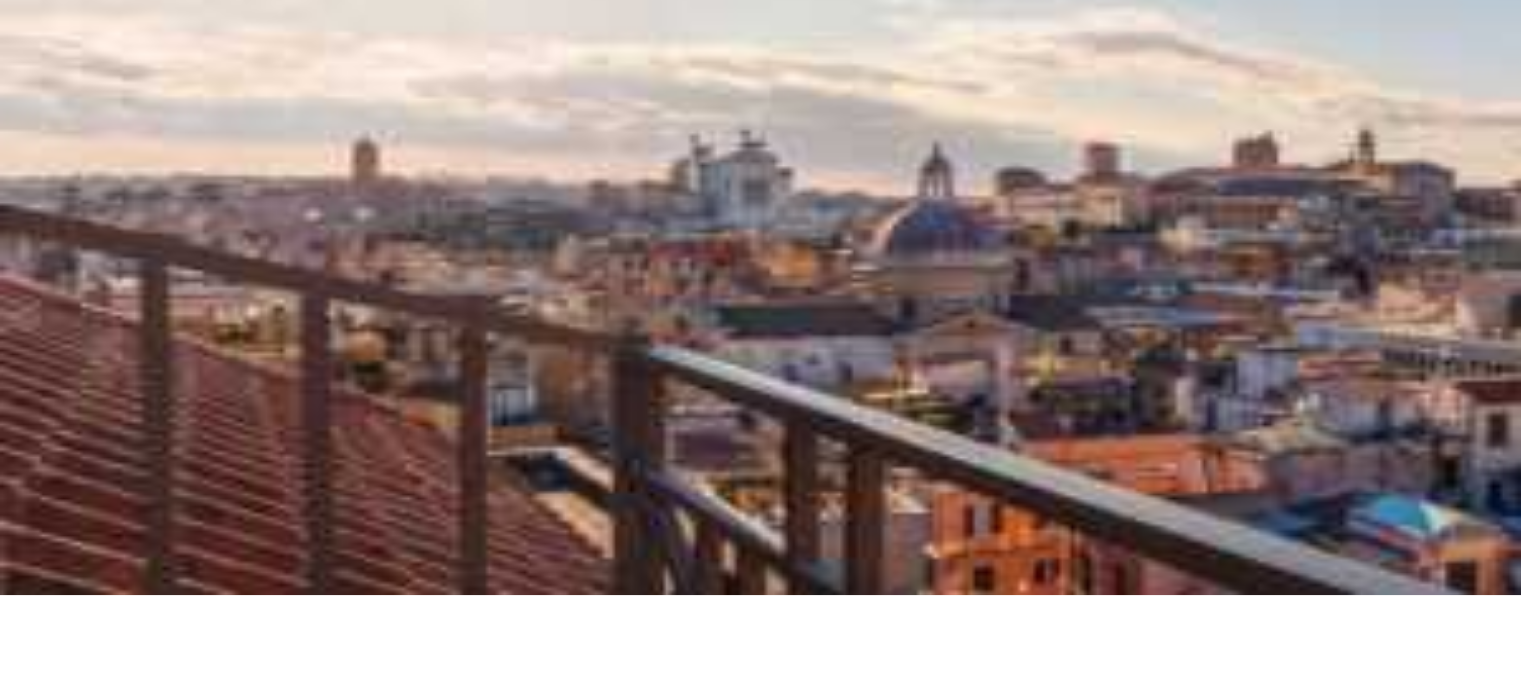 click on "Shortlisted venues" at bounding box center (760, 2357) 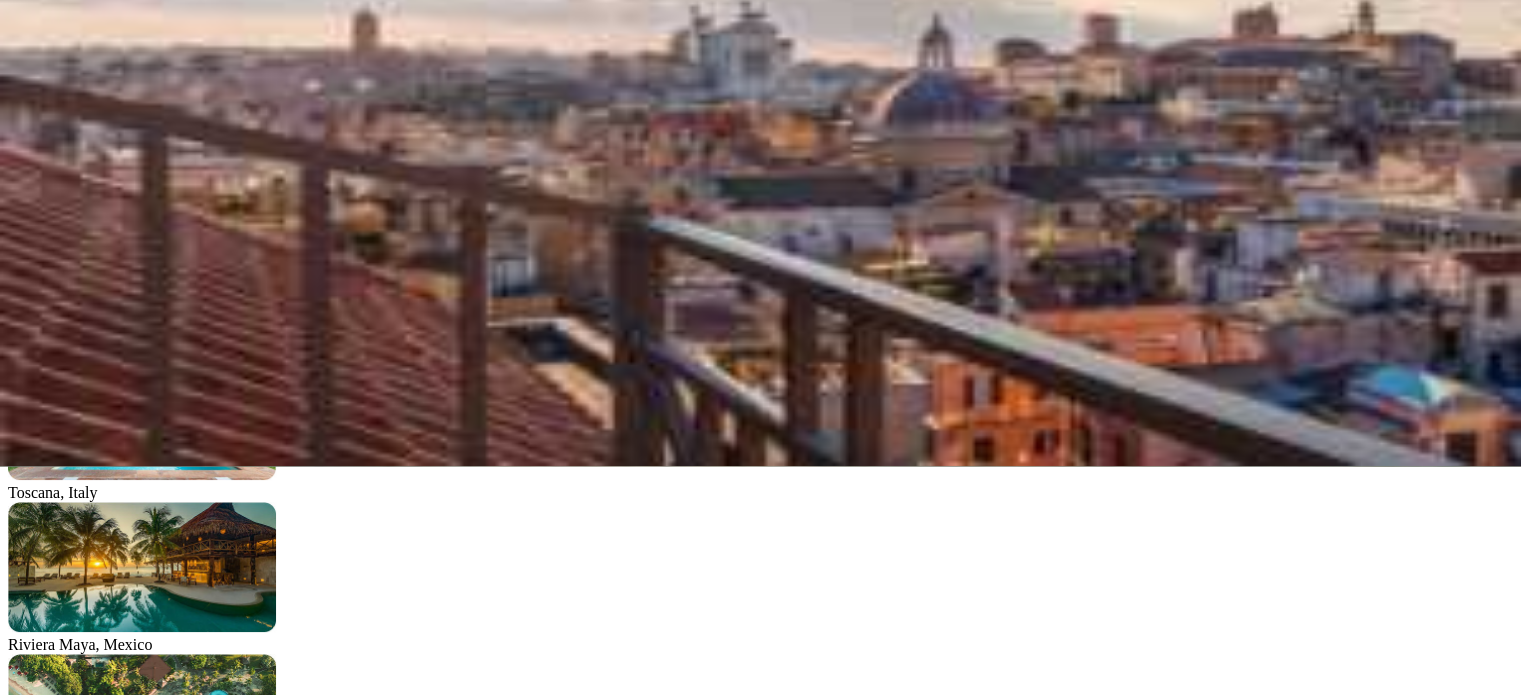scroll, scrollTop: 0, scrollLeft: 0, axis: both 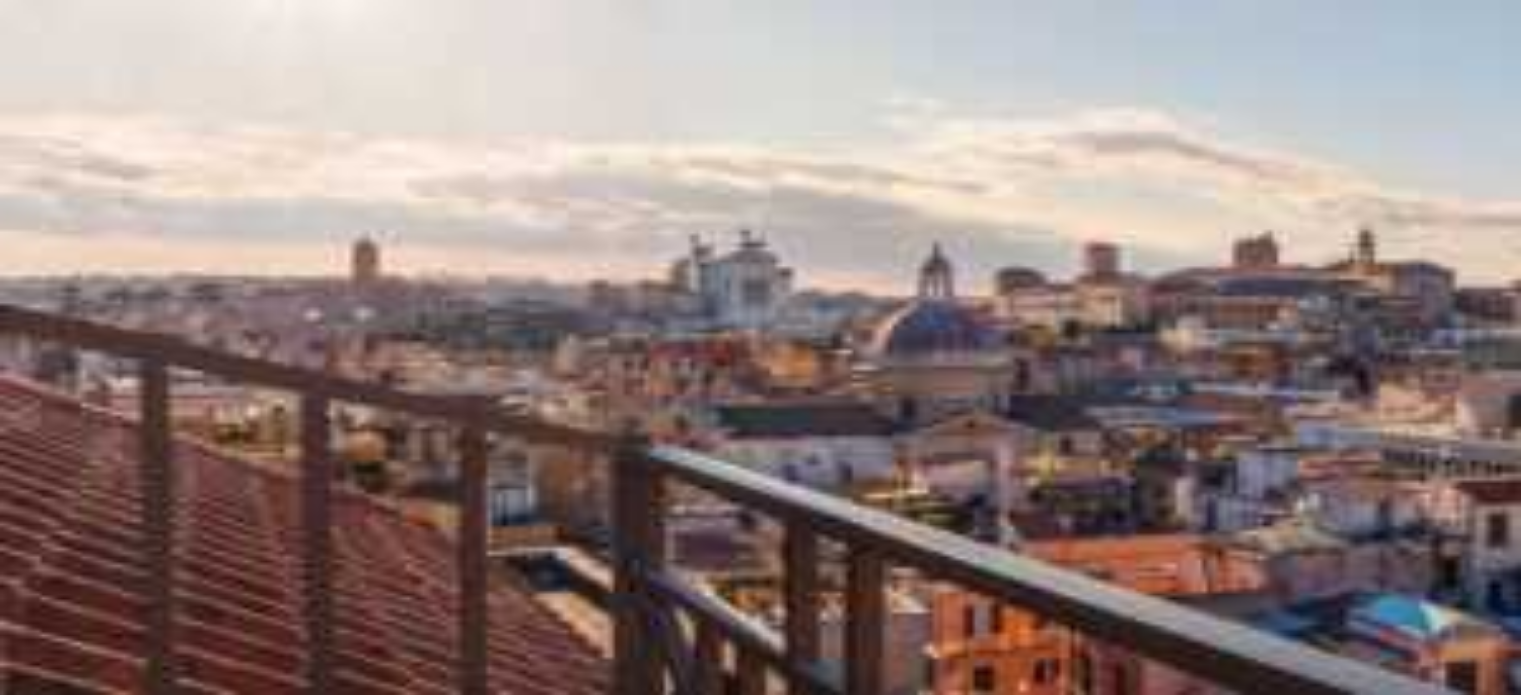 click on "Proposals" at bounding box center (760, 2569) 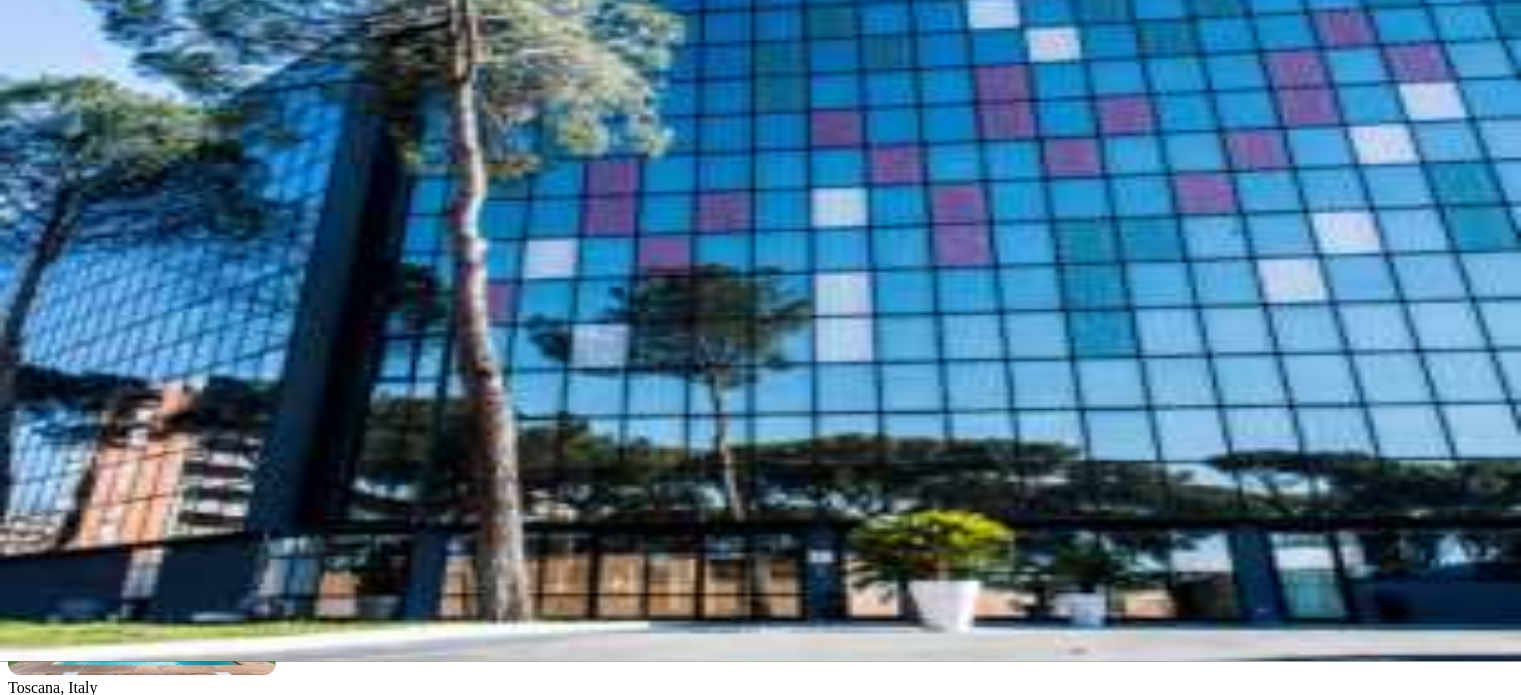 scroll, scrollTop: 0, scrollLeft: 0, axis: both 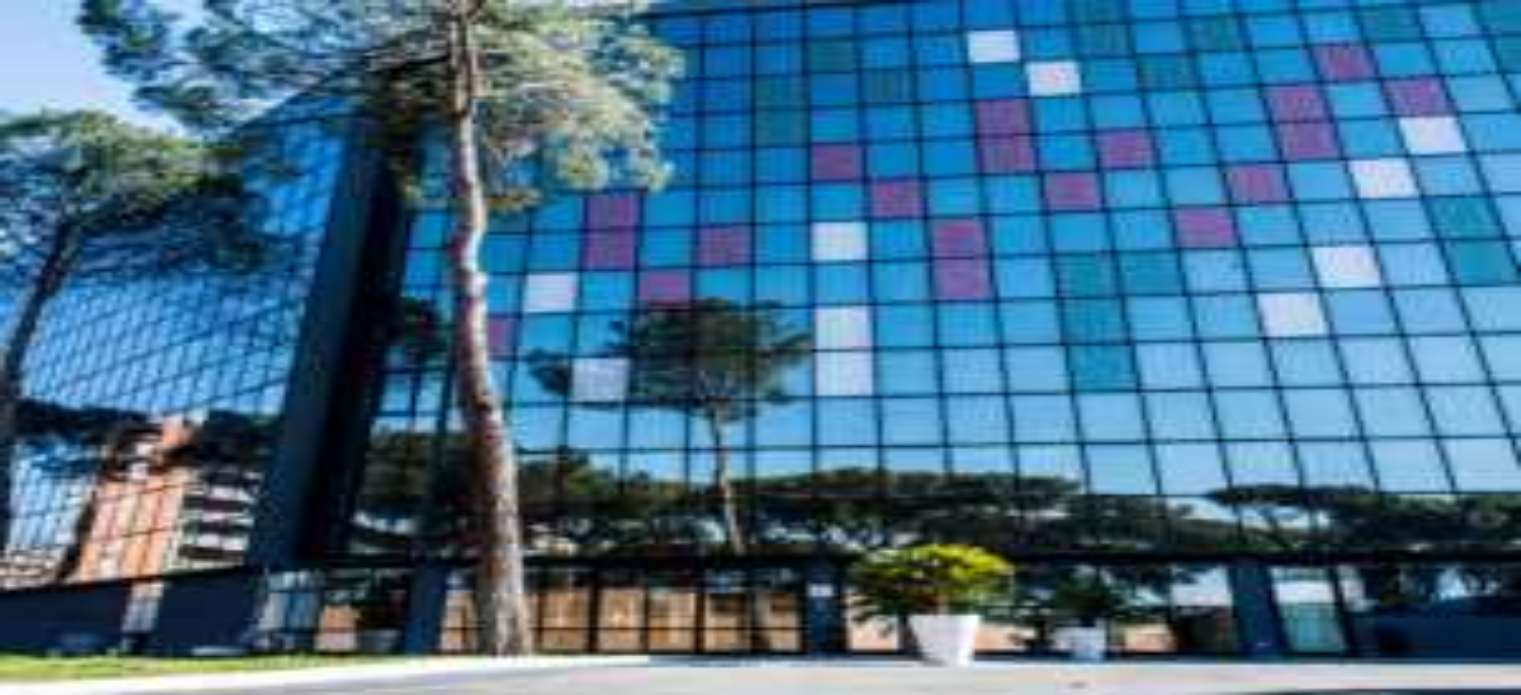 click on "Proposal requests" at bounding box center (760, 2513) 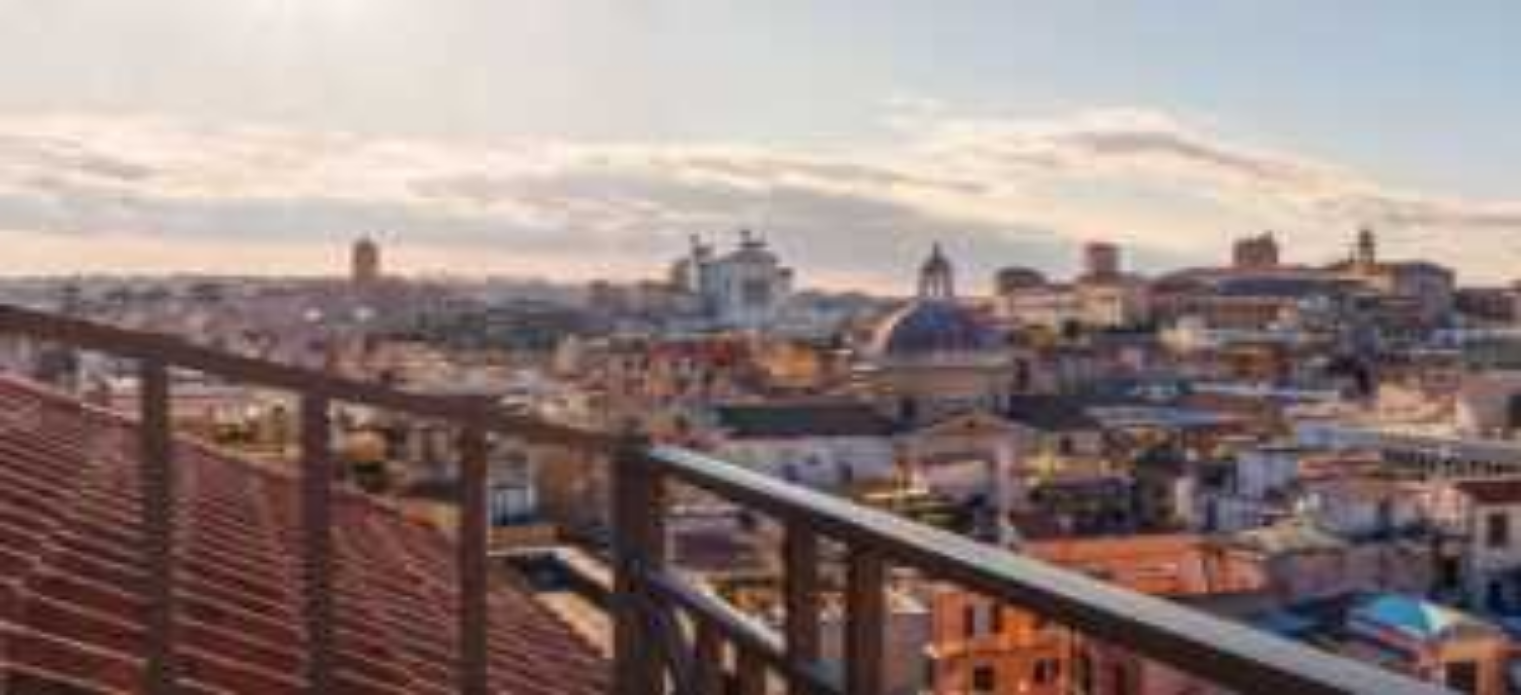 click on "Shortlisted venues 22" at bounding box center (760, 2466) 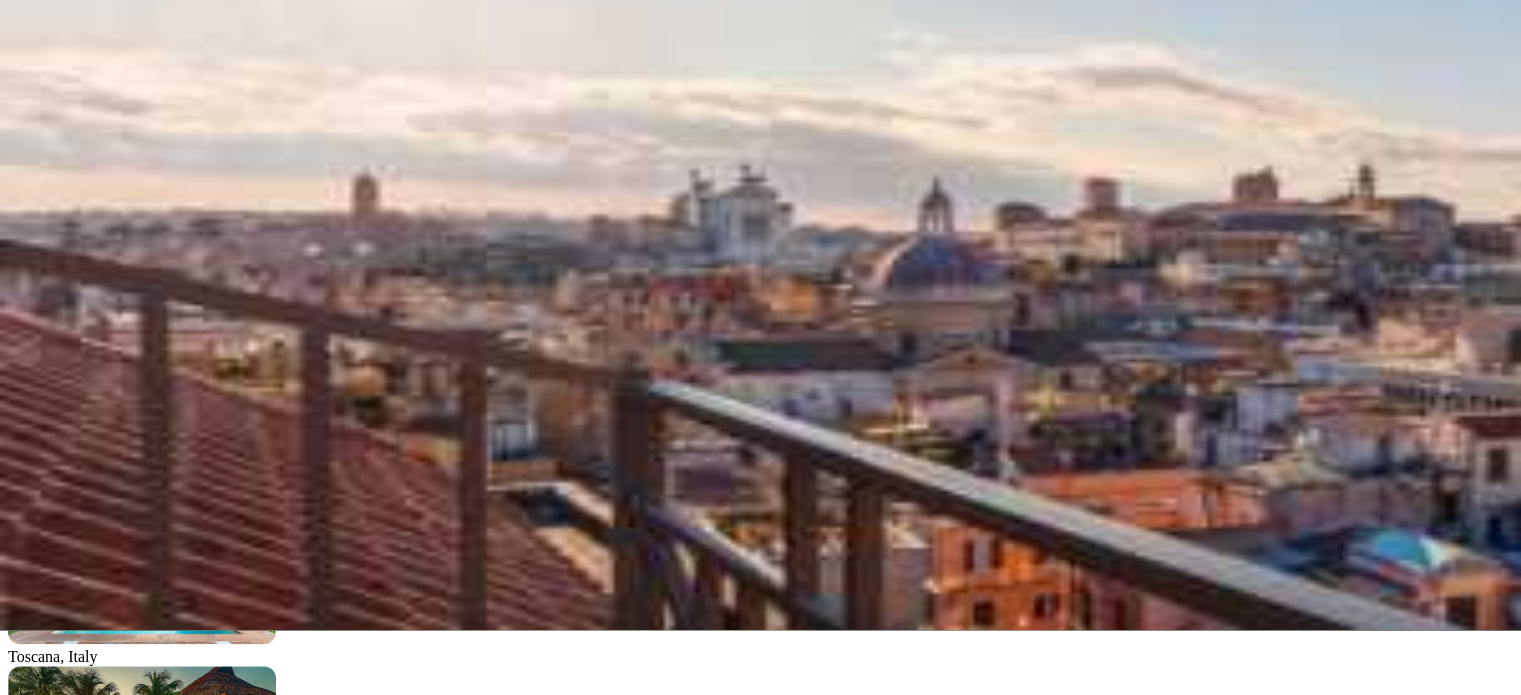 scroll, scrollTop: 100, scrollLeft: 0, axis: vertical 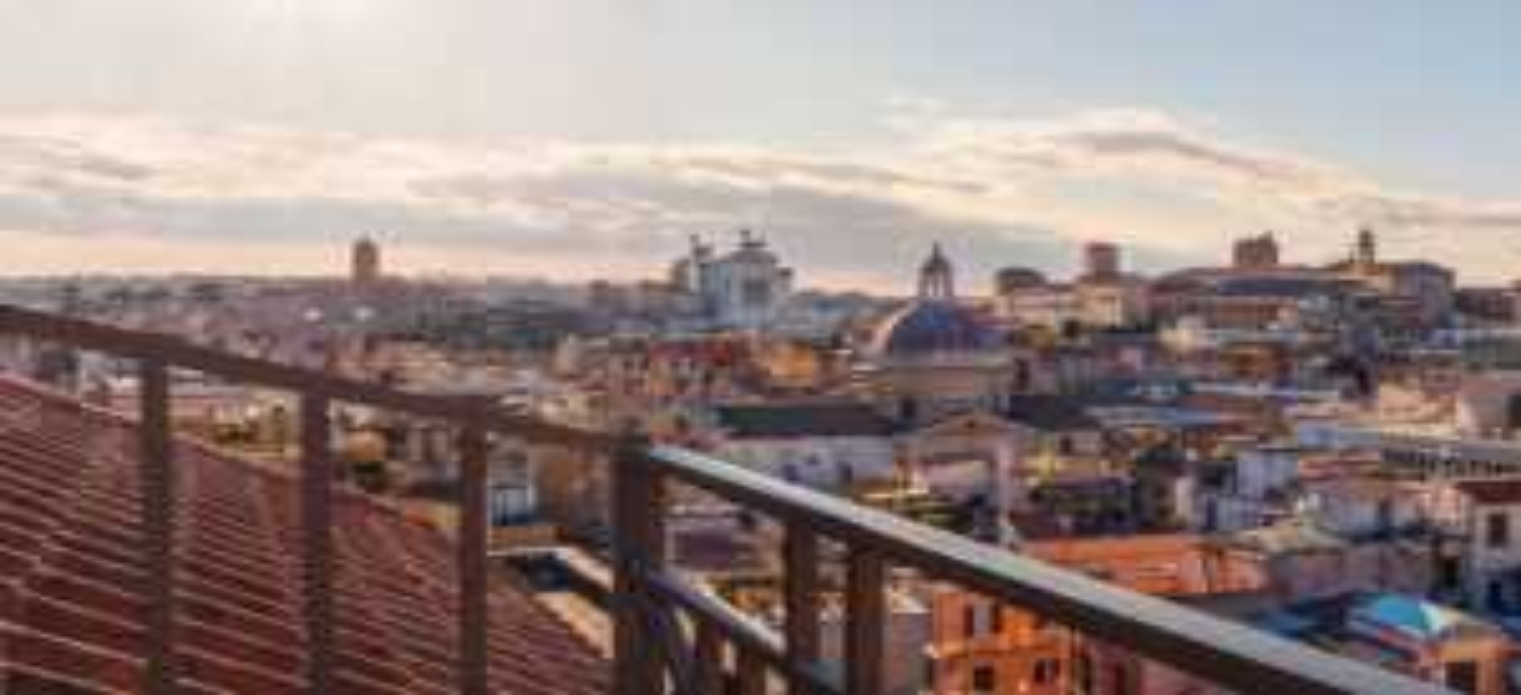 click at bounding box center (22, 1945) 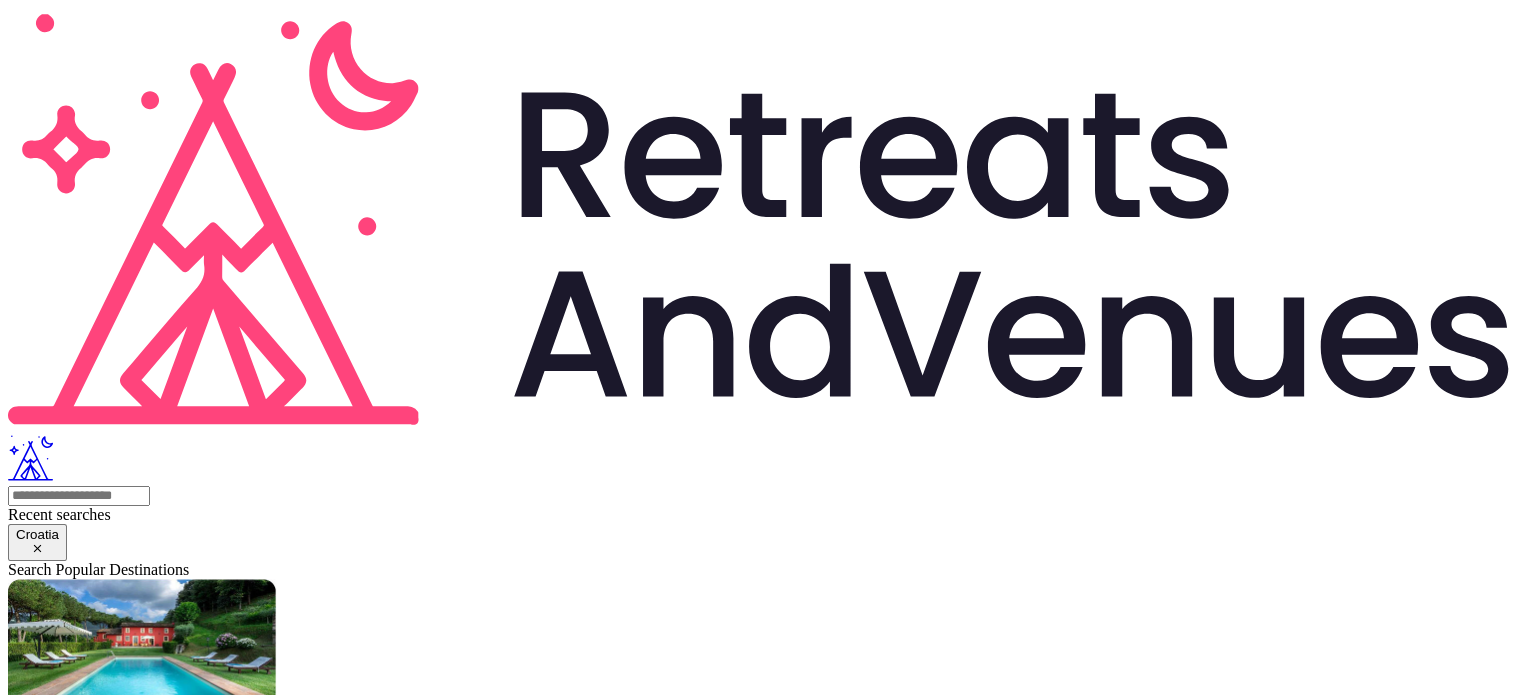 click at bounding box center [79, 2131] 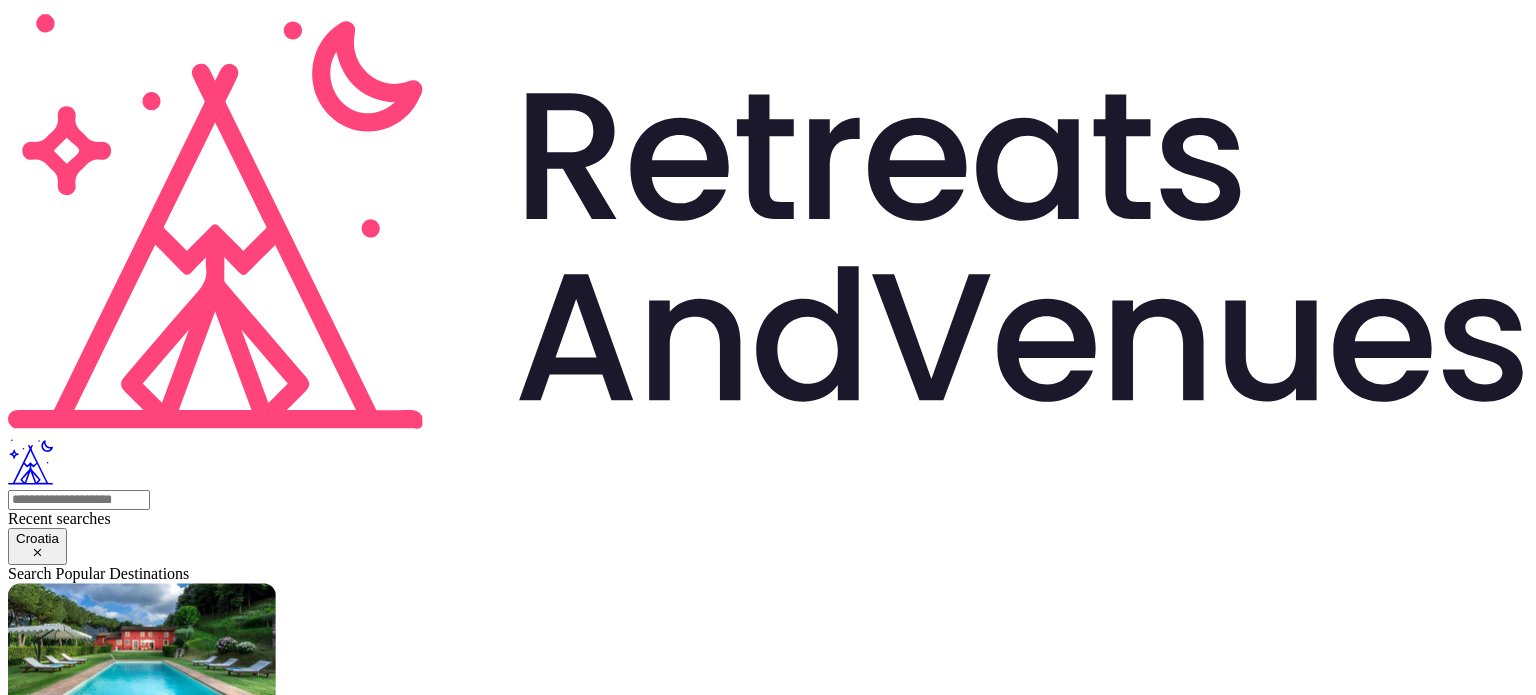 click on "Basic details" at bounding box center [72, 2172] 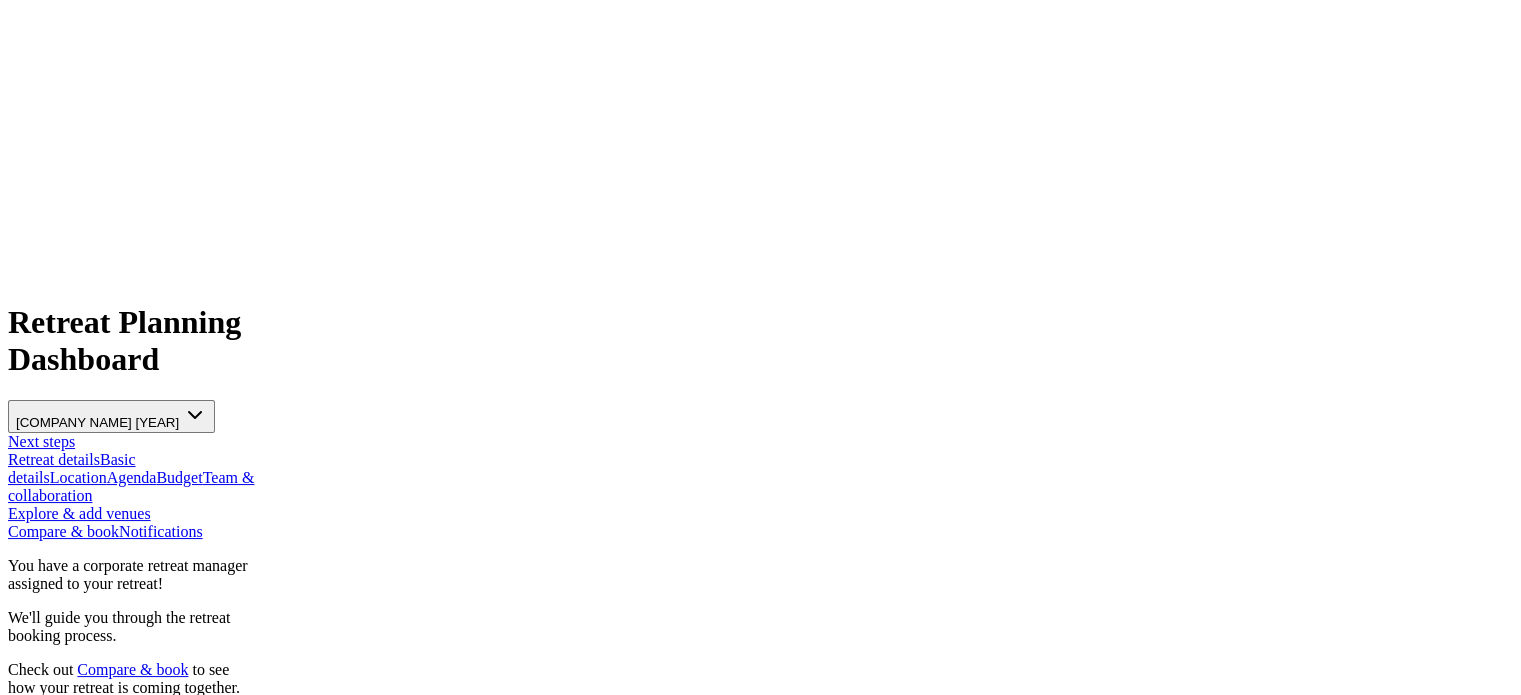 scroll, scrollTop: 1960, scrollLeft: 0, axis: vertical 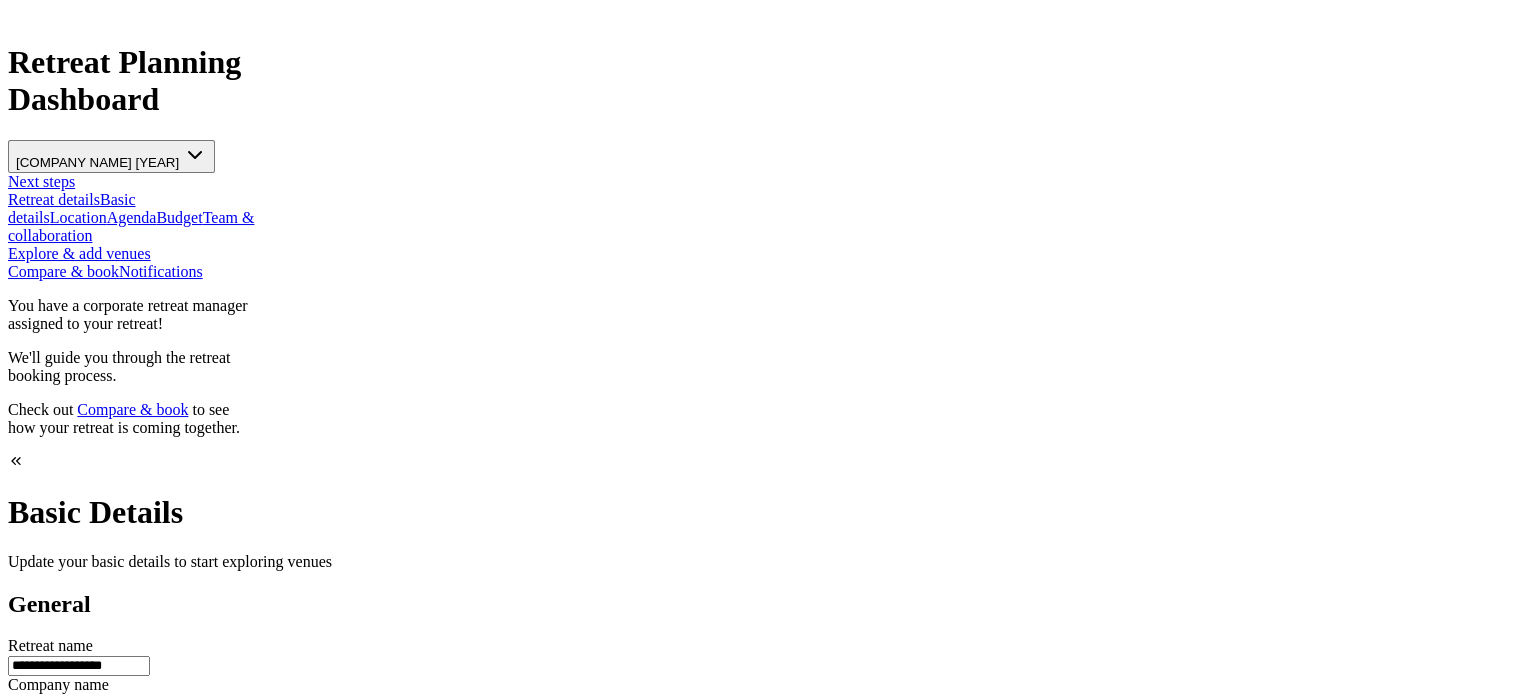 click on "Location" at bounding box center (78, 217) 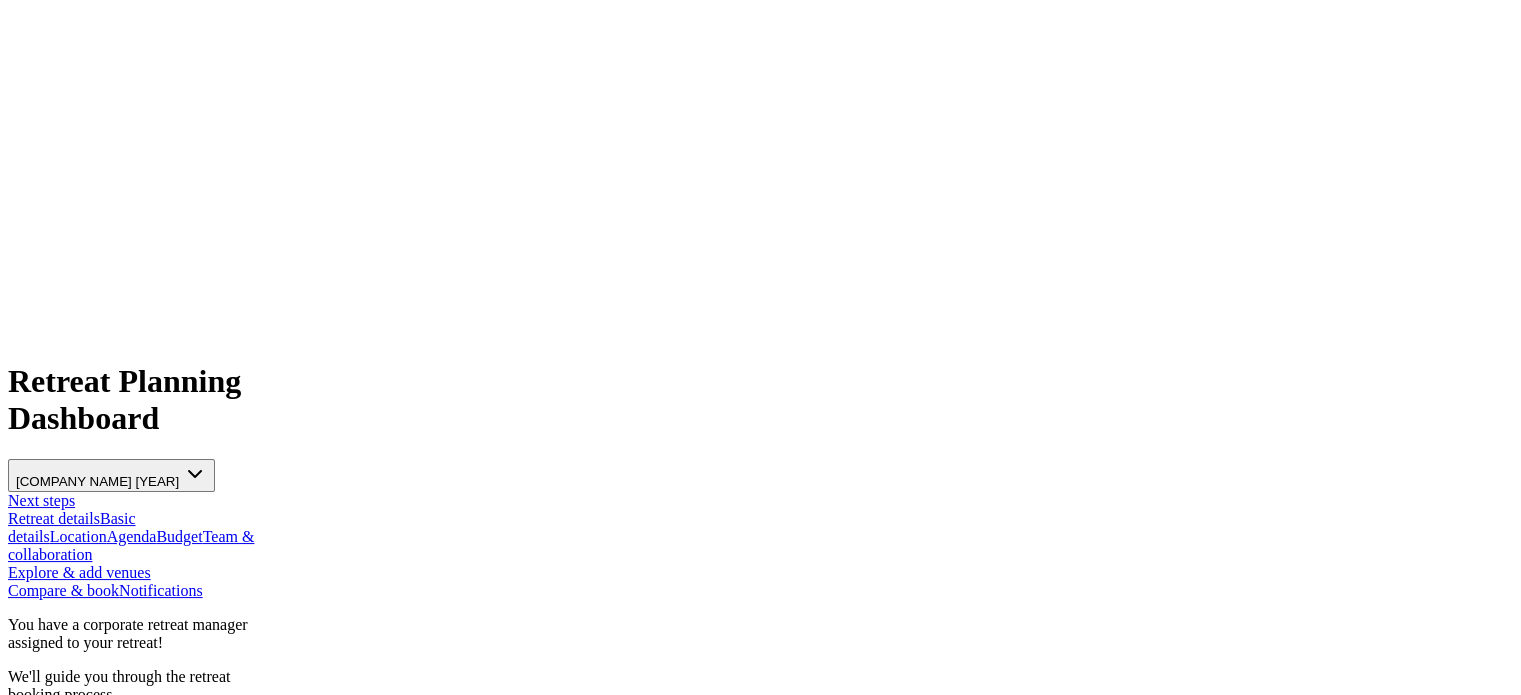 scroll, scrollTop: 1642, scrollLeft: 0, axis: vertical 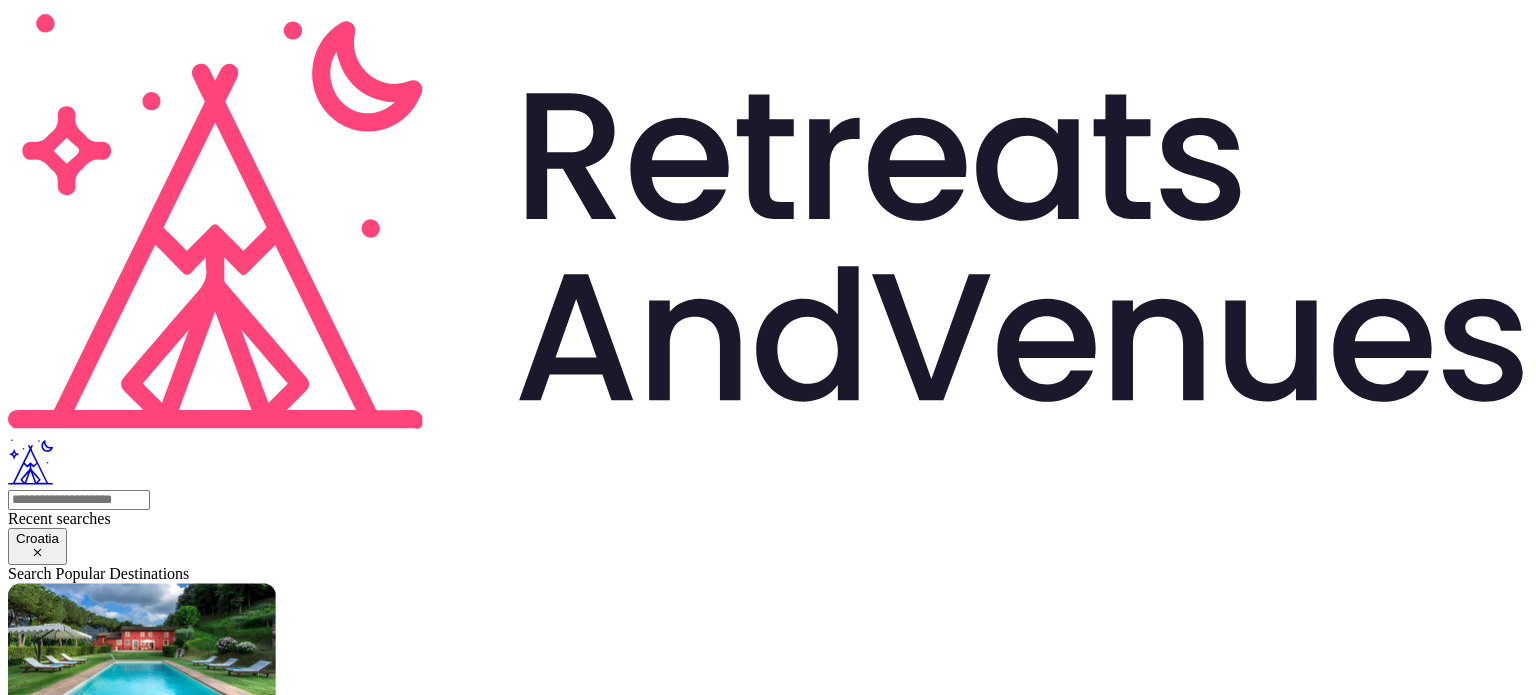 click on "Next steps Retreat details Basic details Location Agenda Budget Team & collaboration Explore & add venues Compare & book Notifications" at bounding box center [133, 2191] 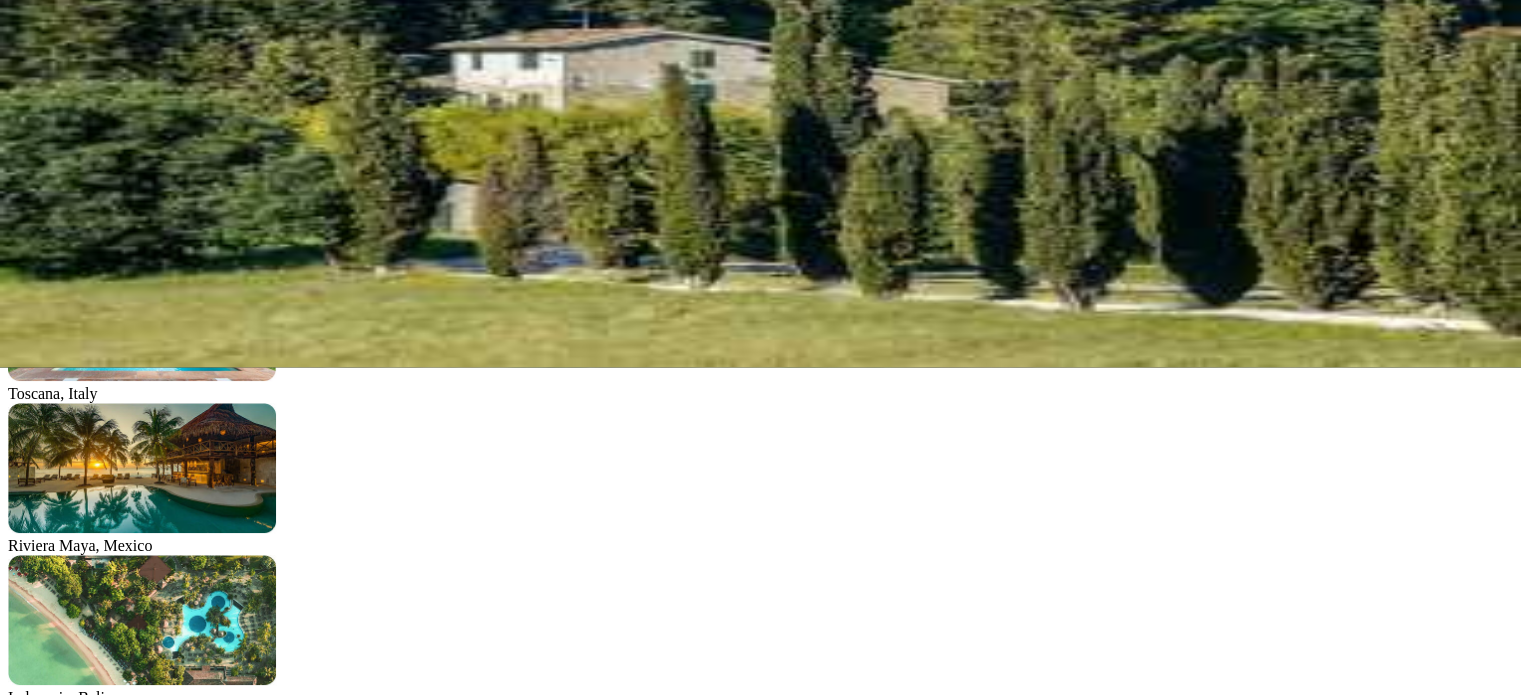 scroll, scrollTop: 0, scrollLeft: 0, axis: both 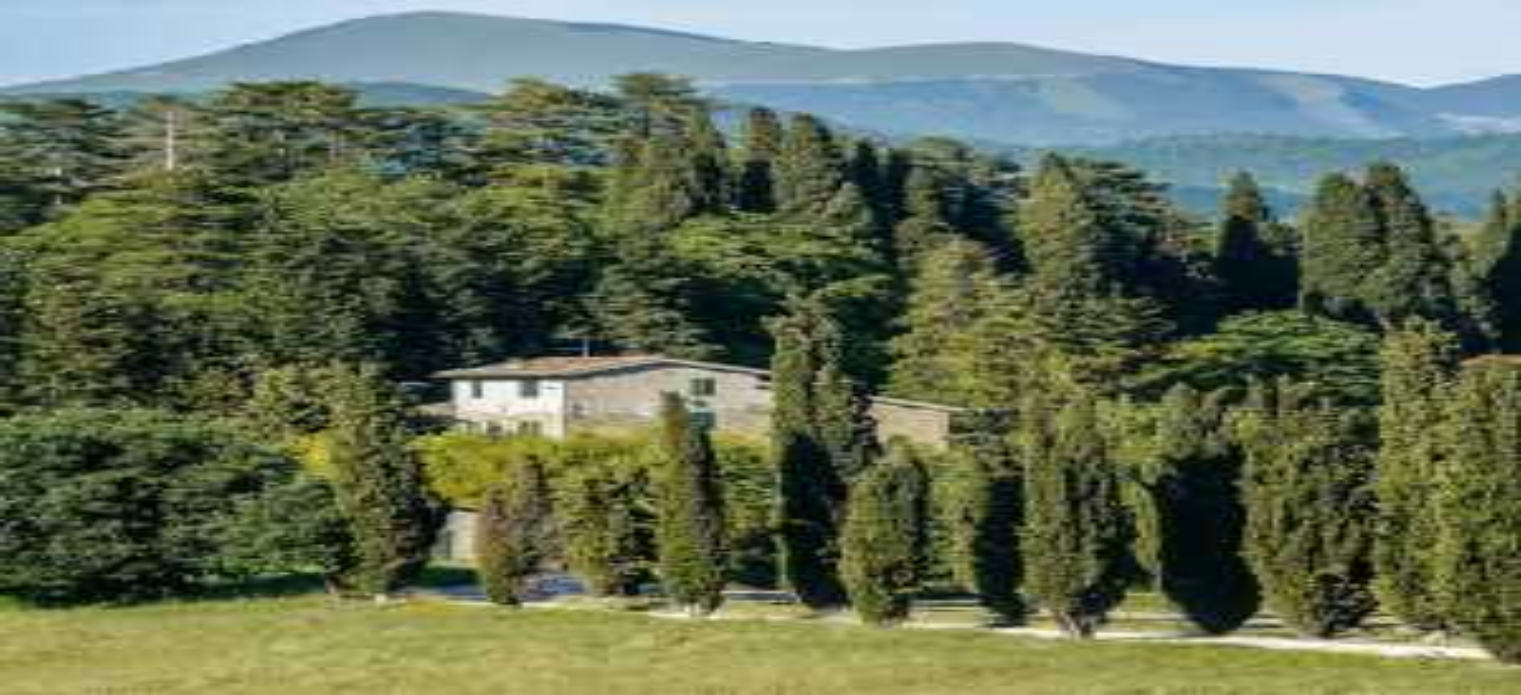 click on "Proposals 7" at bounding box center [760, 2563] 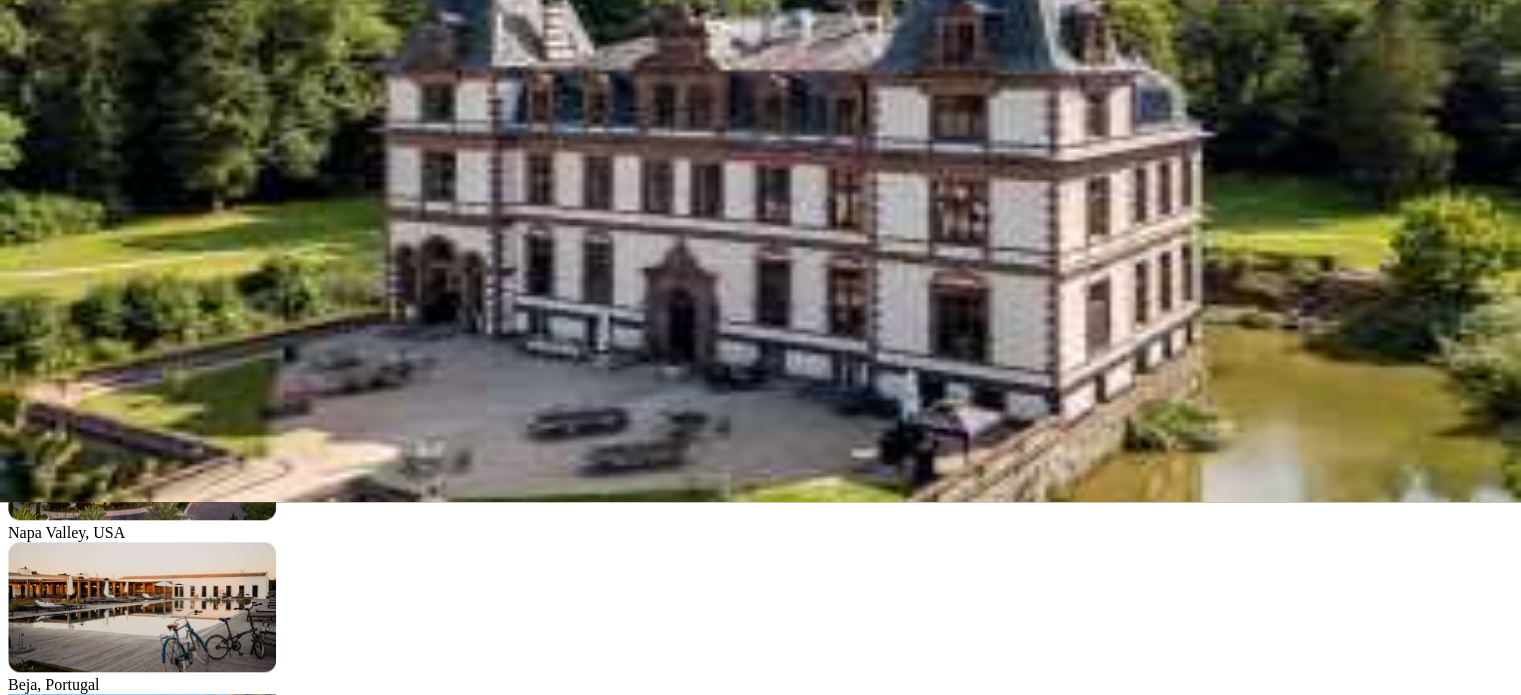 scroll, scrollTop: 228, scrollLeft: 0, axis: vertical 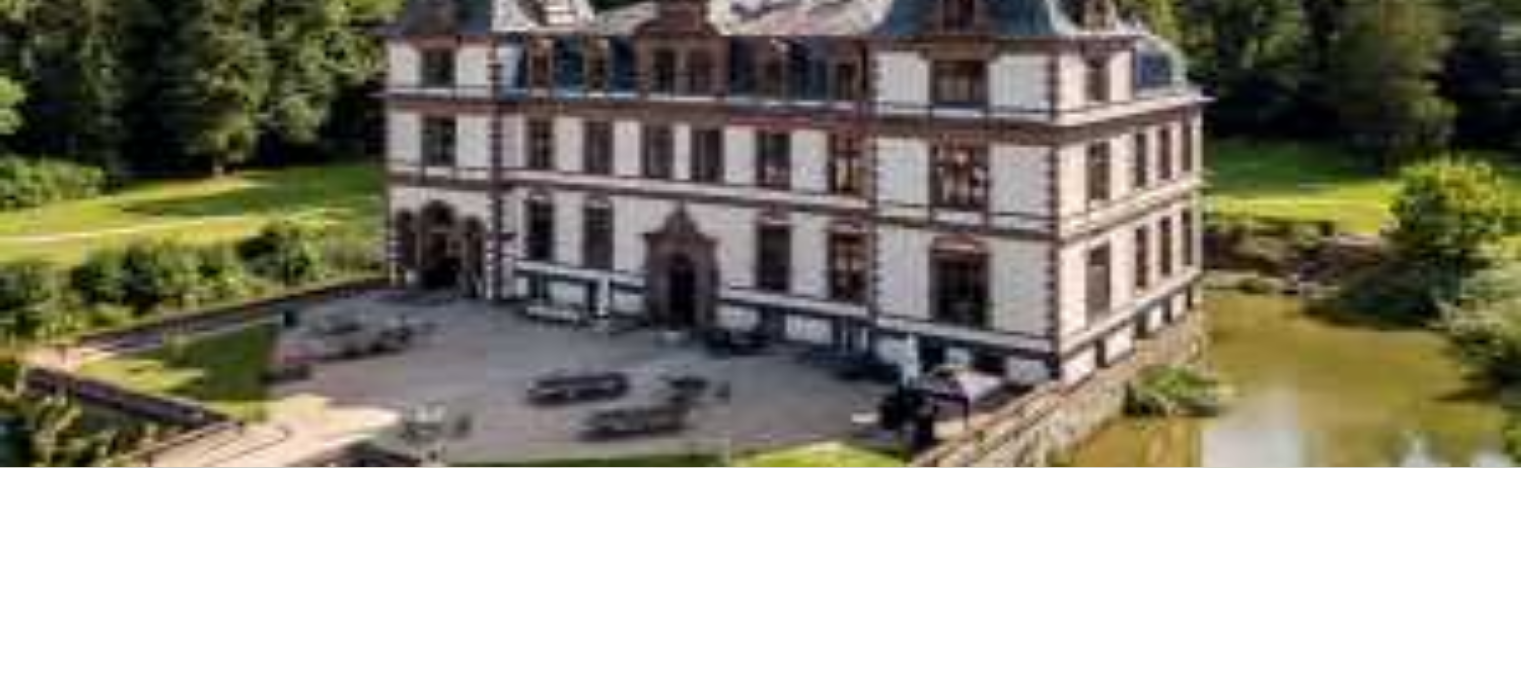 drag, startPoint x: 297, startPoint y: 510, endPoint x: 327, endPoint y: 256, distance: 255.76552 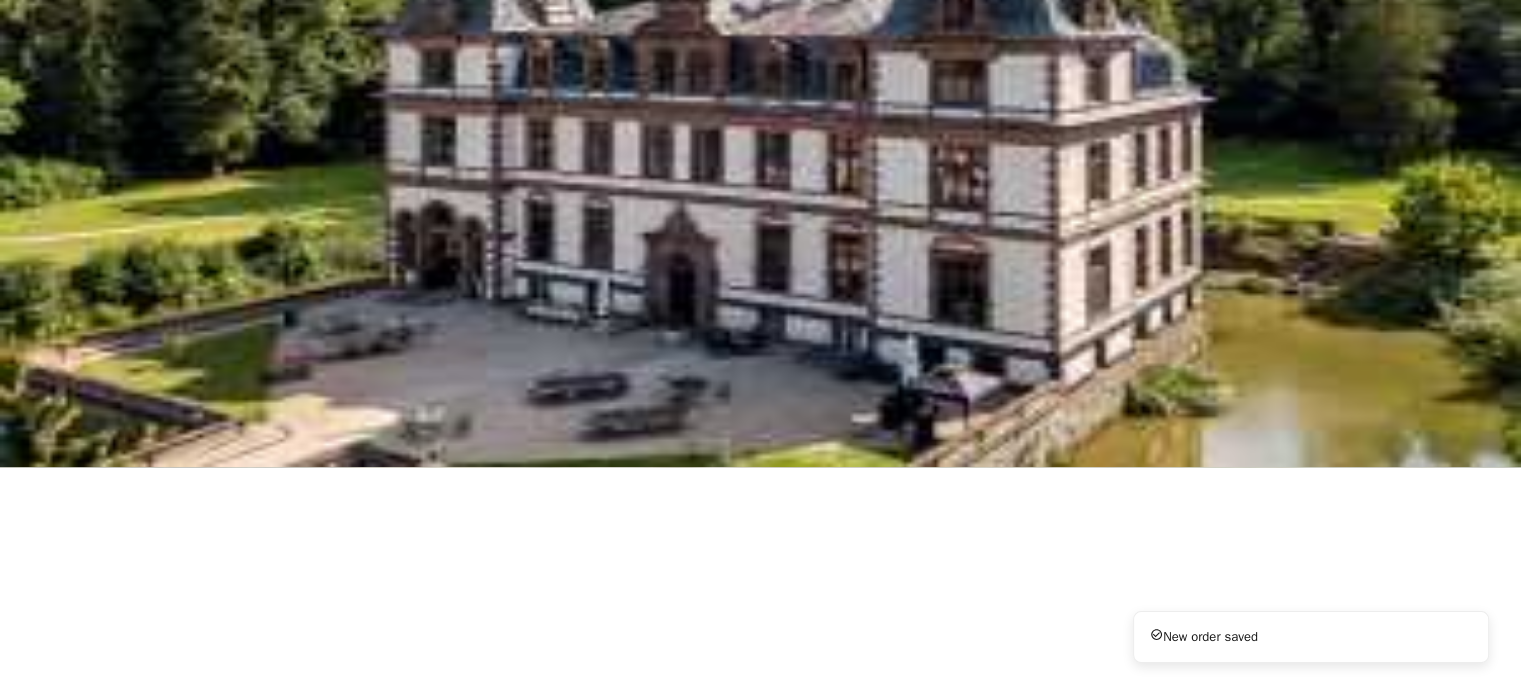 drag, startPoint x: 289, startPoint y: 301, endPoint x: 288, endPoint y: 278, distance: 23.021729 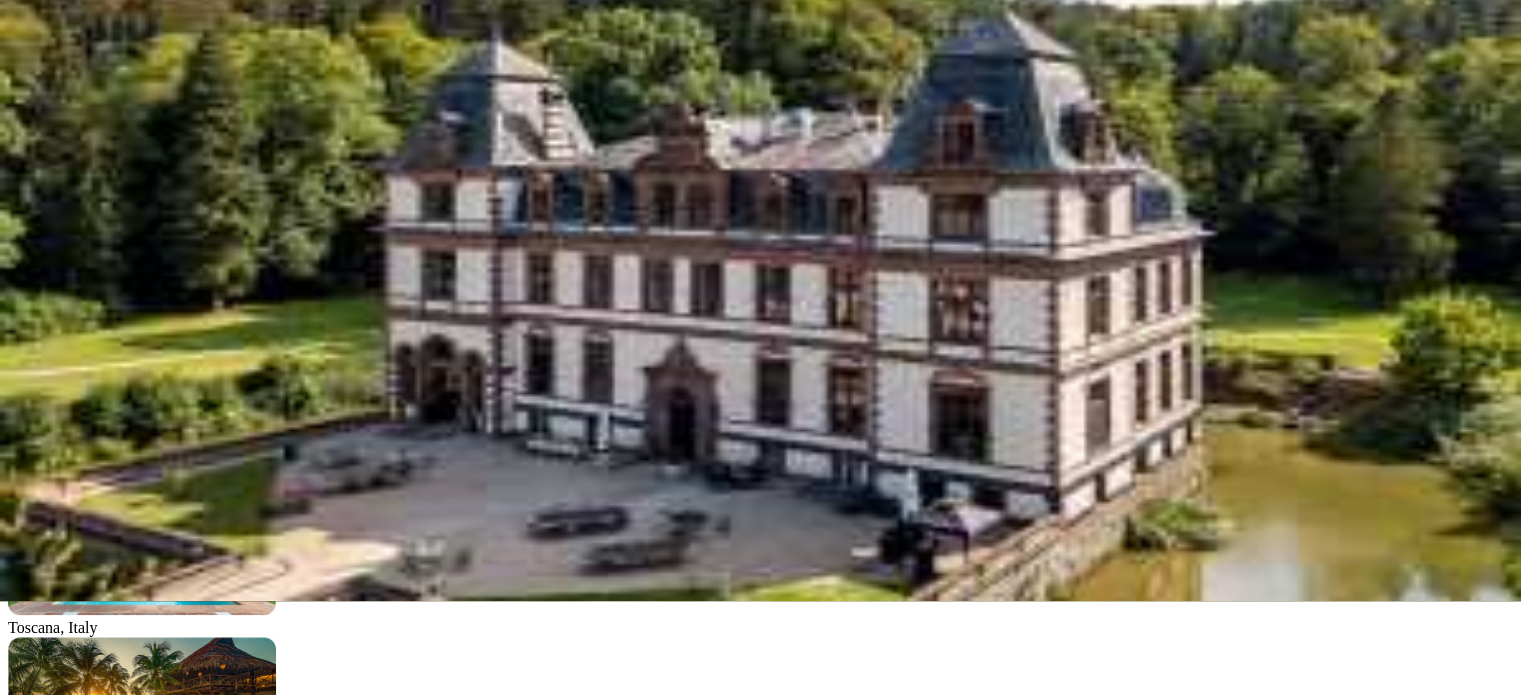 scroll, scrollTop: 0, scrollLeft: 0, axis: both 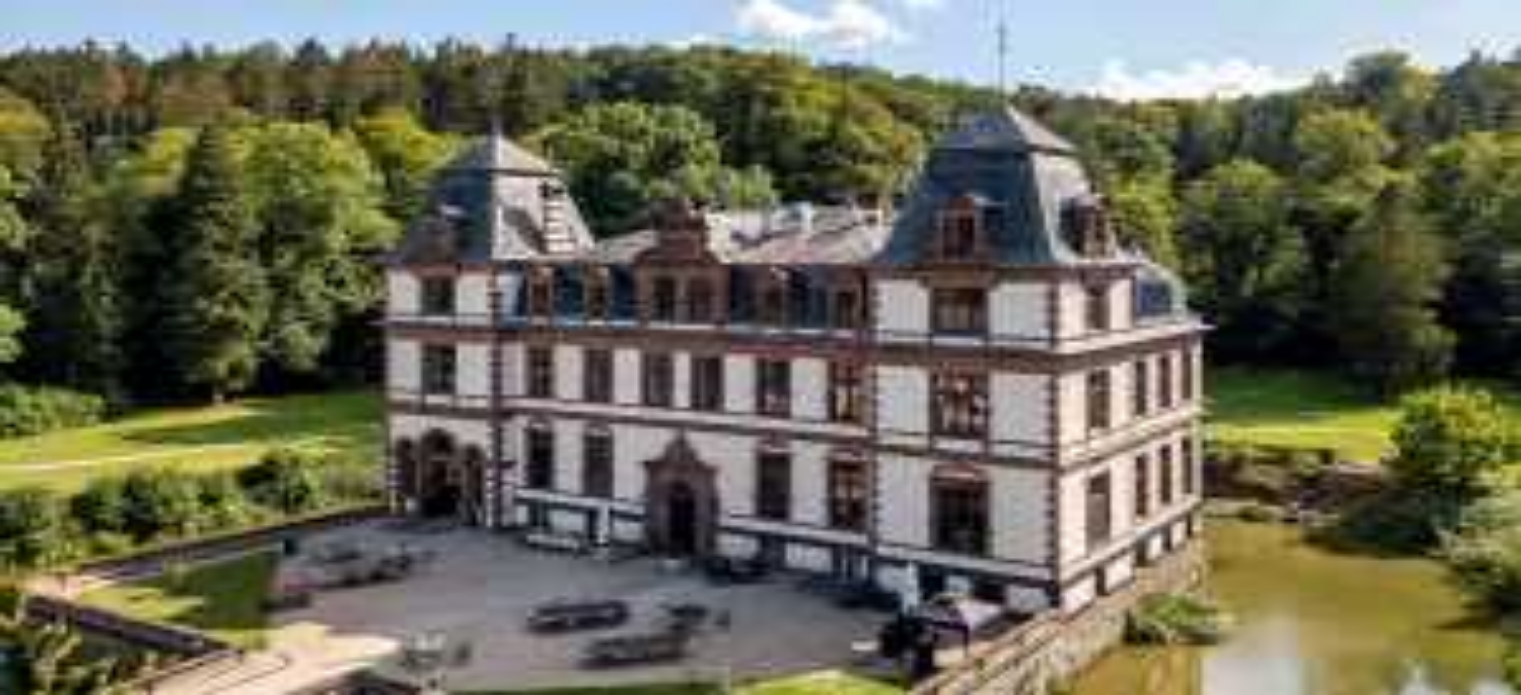 click on "Shortlisted venues" at bounding box center (760, 2442) 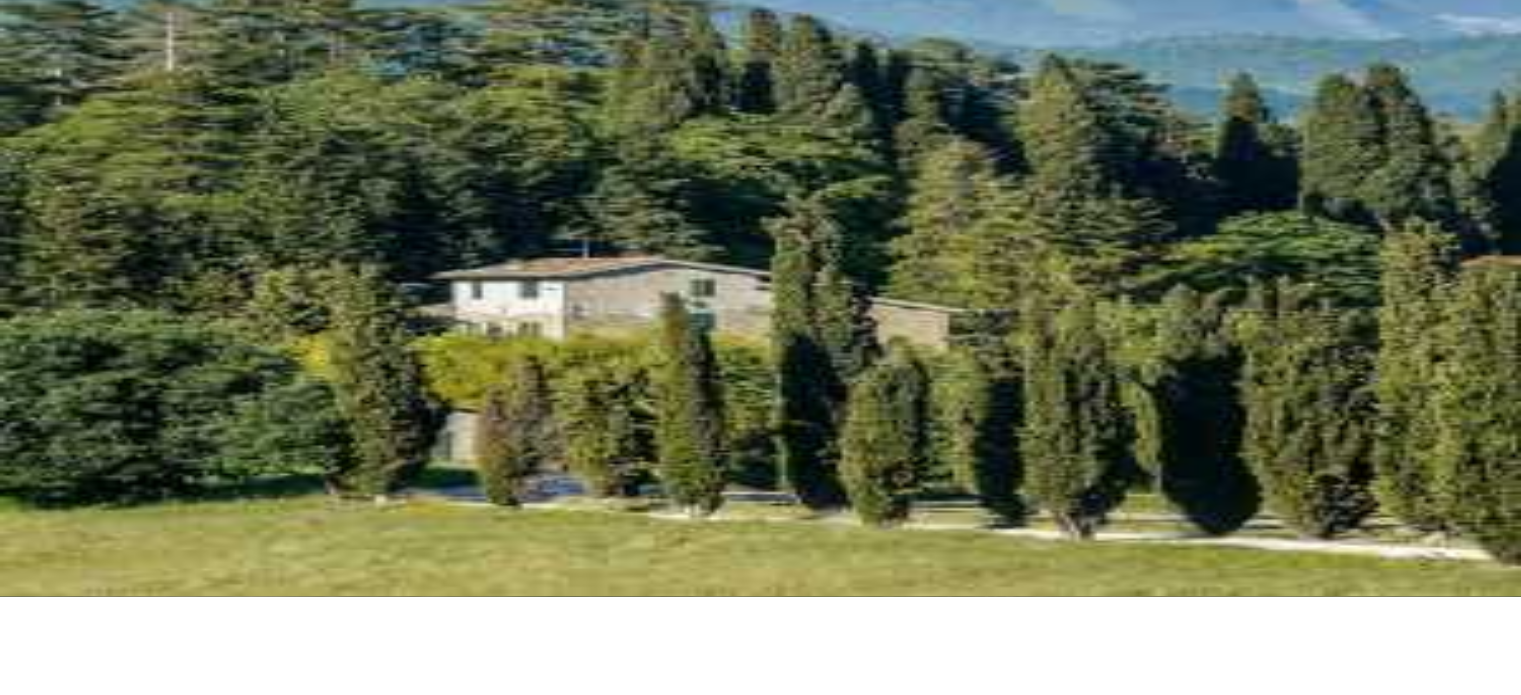 scroll, scrollTop: 100, scrollLeft: 0, axis: vertical 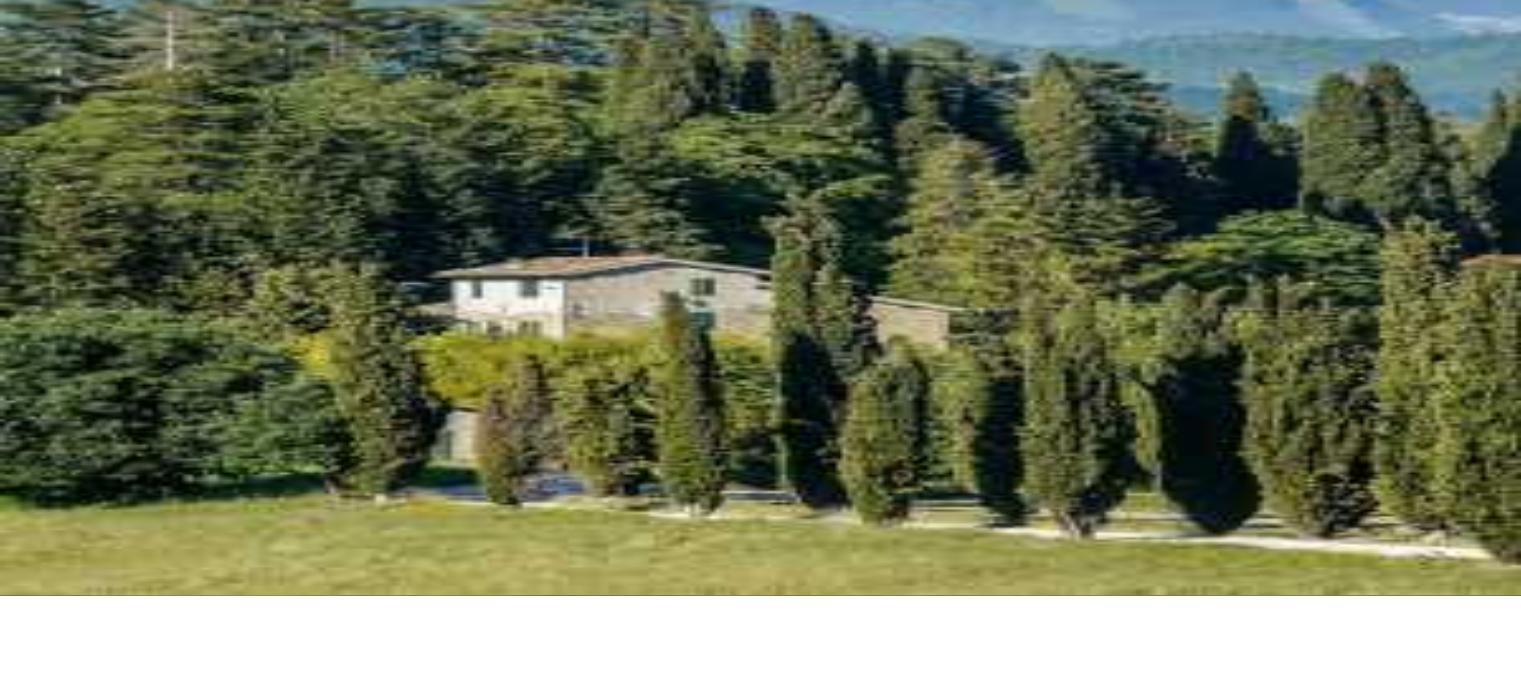 click on "Proposals" at bounding box center (760, 2454) 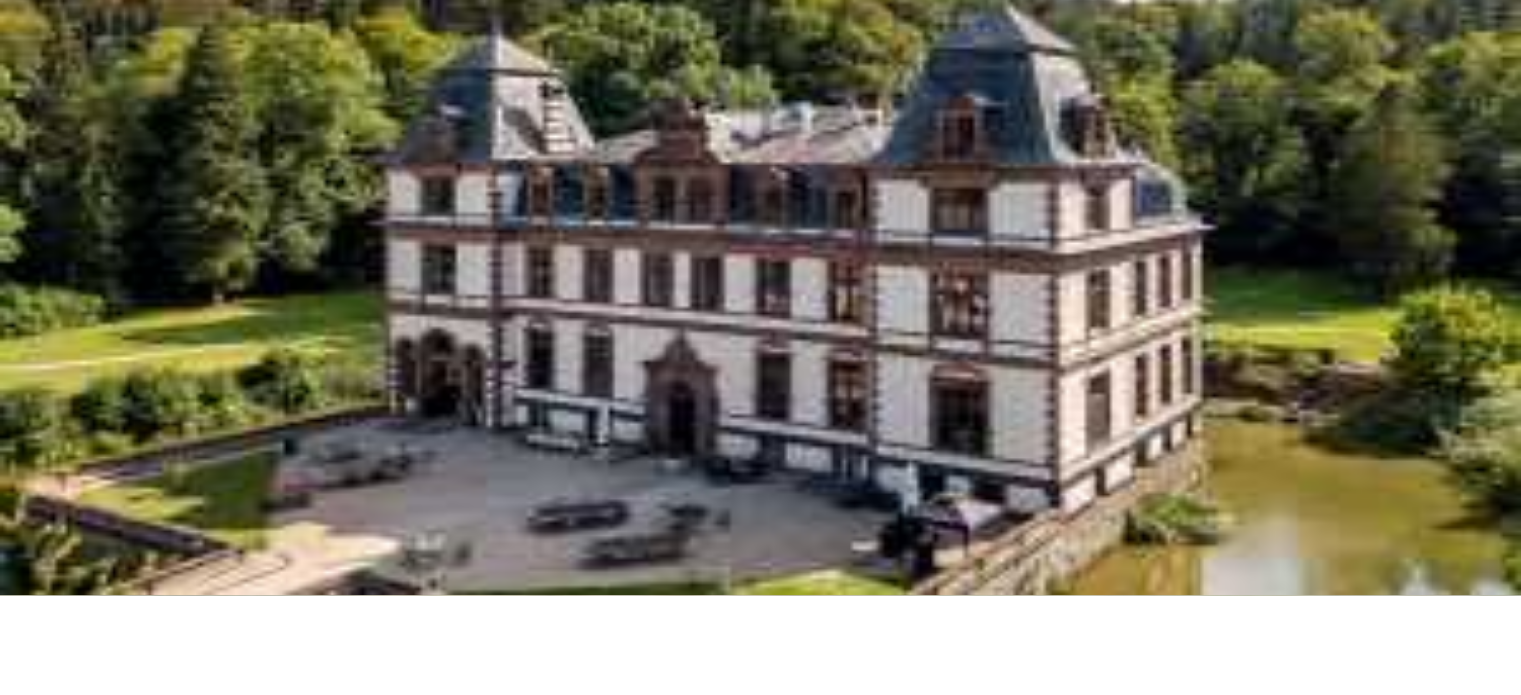 click on "Explore & add venues" at bounding box center [79, 2113] 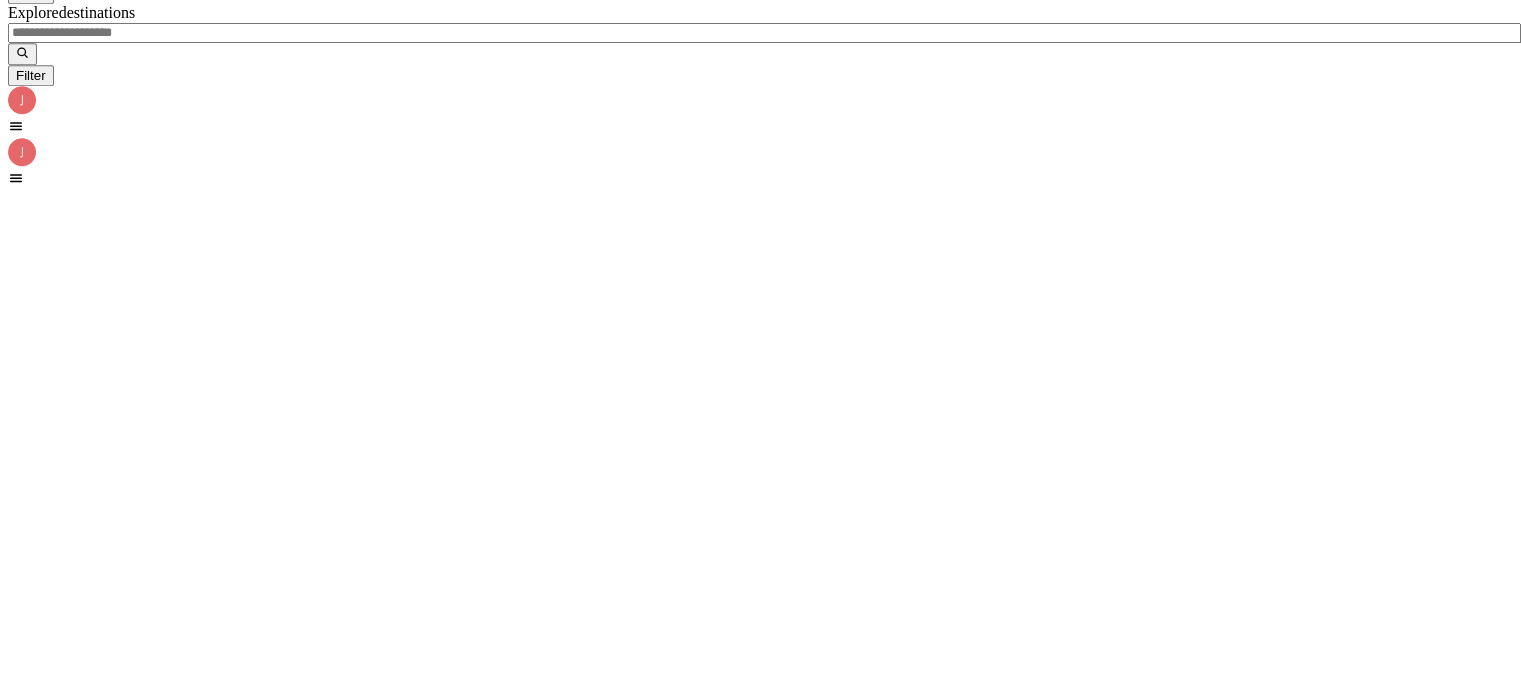 click on "Explore & add venues" at bounding box center (79, 2155) 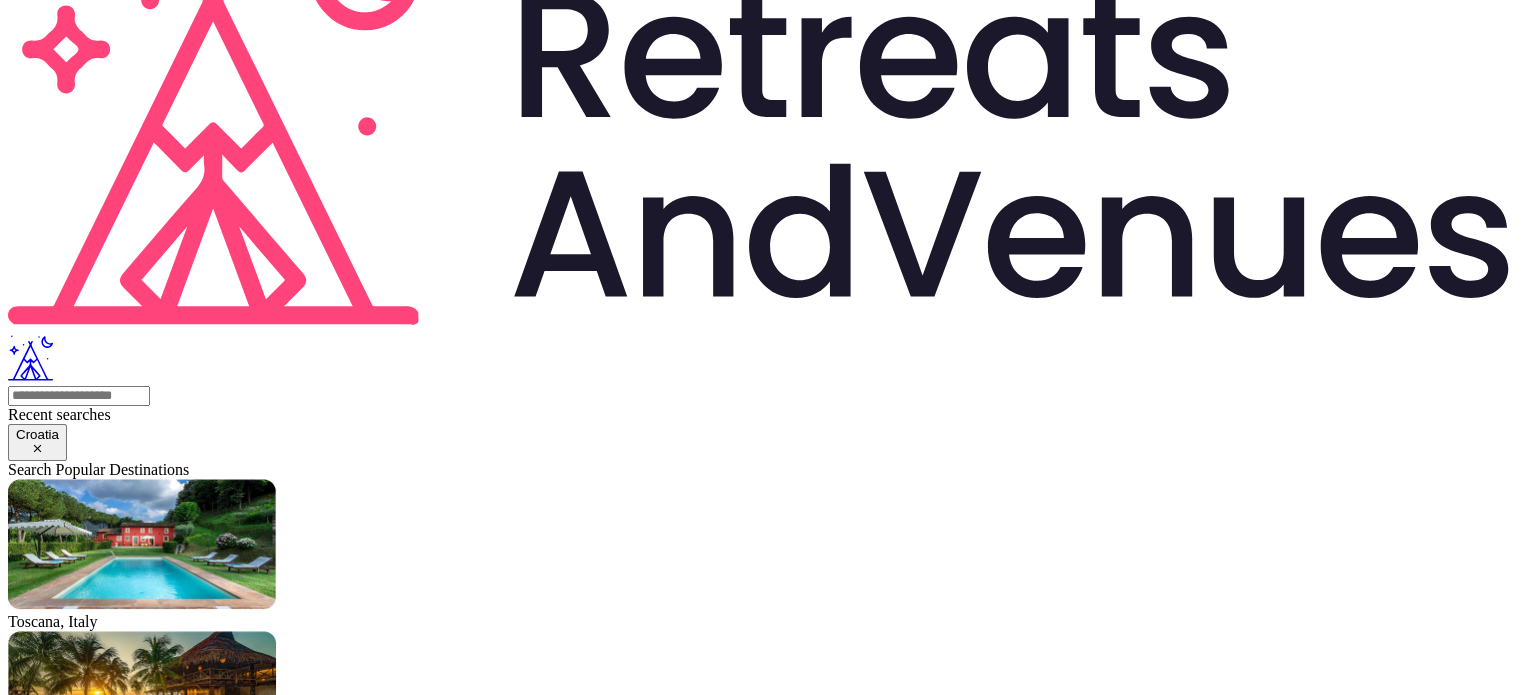 scroll, scrollTop: 0, scrollLeft: 0, axis: both 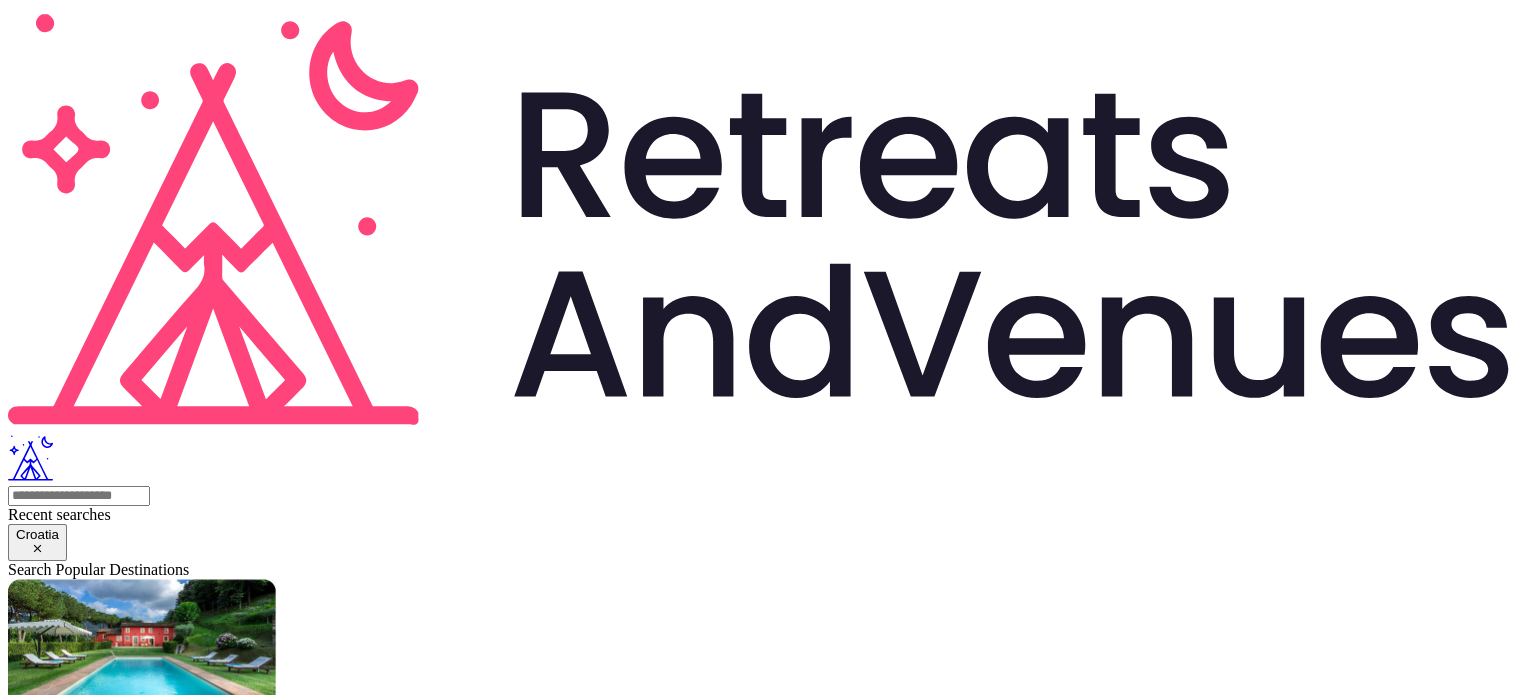click at bounding box center (79, 496) 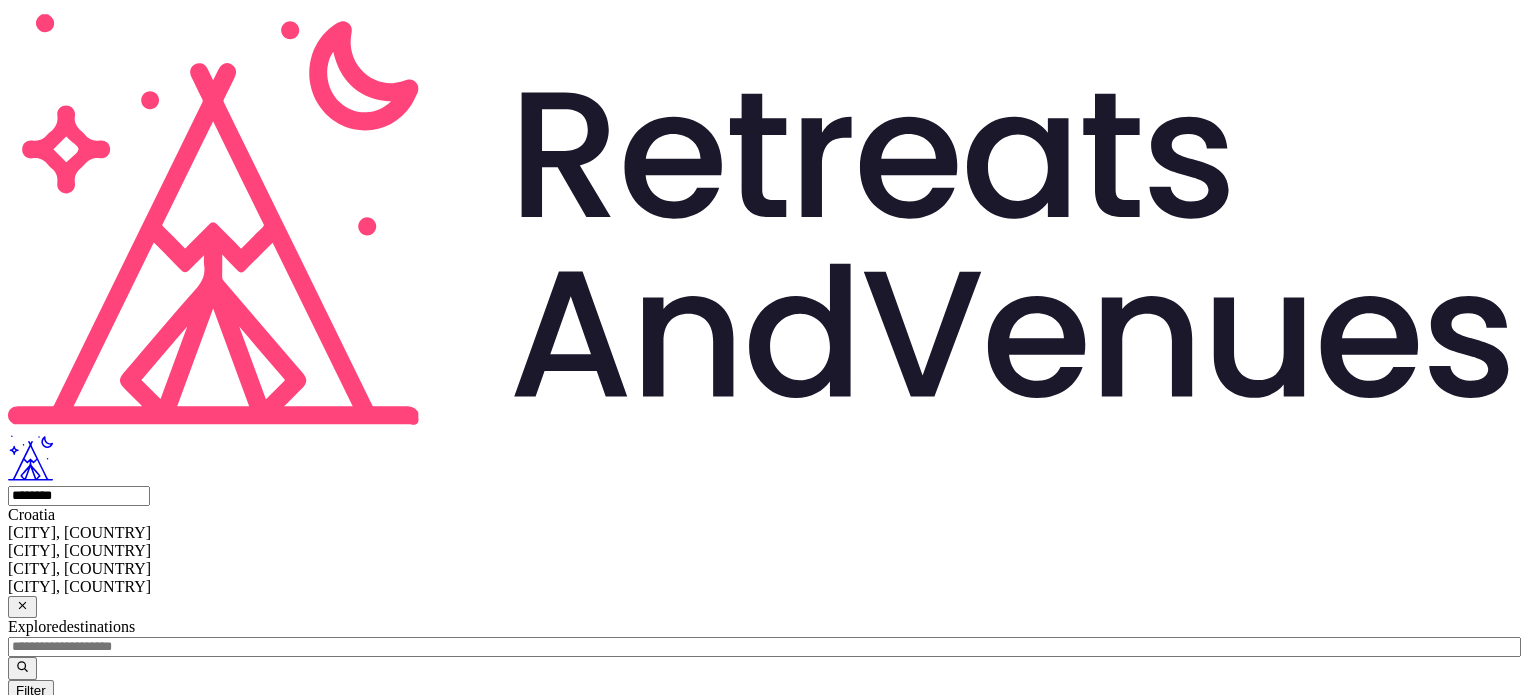 click on "Croatia" at bounding box center [760, 515] 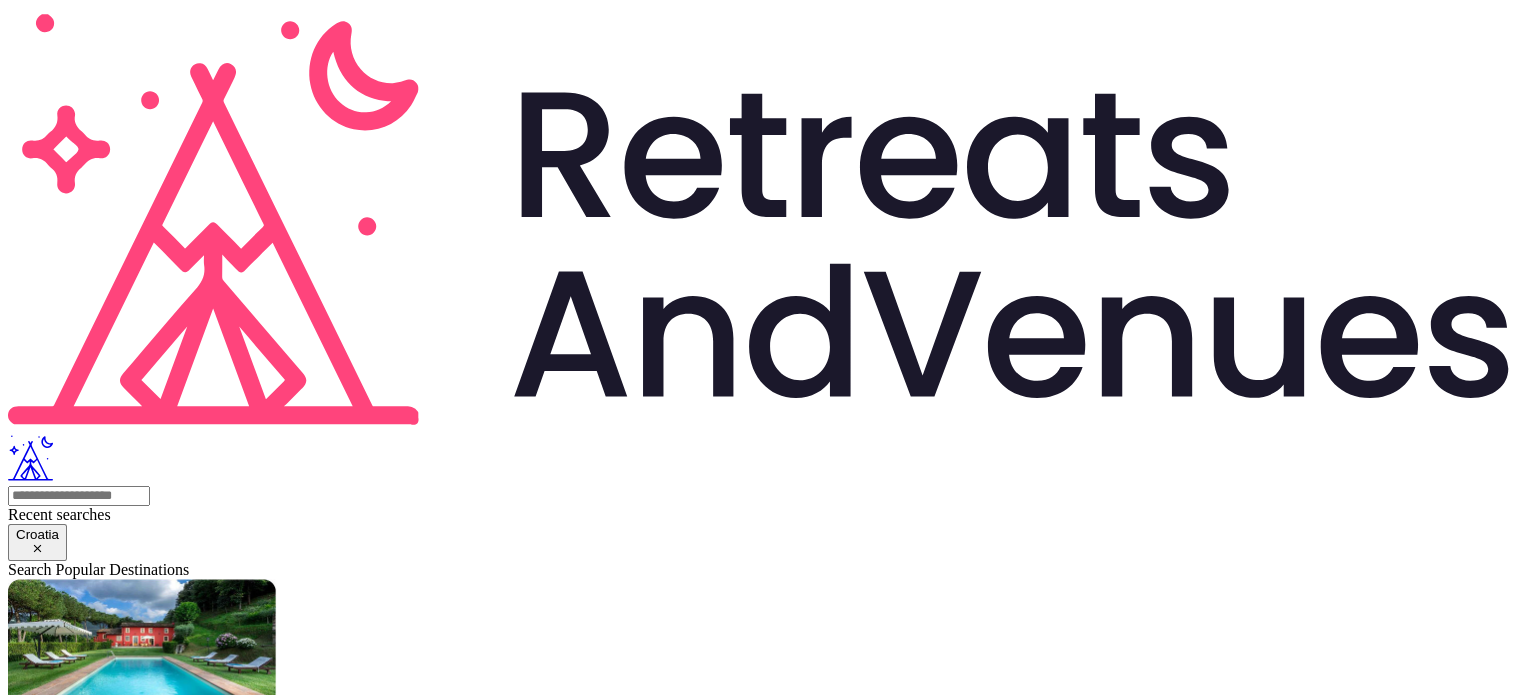 click on "Recent searches [COUNTRY] Search Popular Destinations [REGION], [COUNTRY] [REGION], [COUNTRY] [COUNTRY], [COUNTRY] [COUNTRY], [COUNTRY] [REGION], [COUNTRY] [REGION], [COUNTRY] [CITY], [COUNTRY] Filter" at bounding box center (760, 1162) 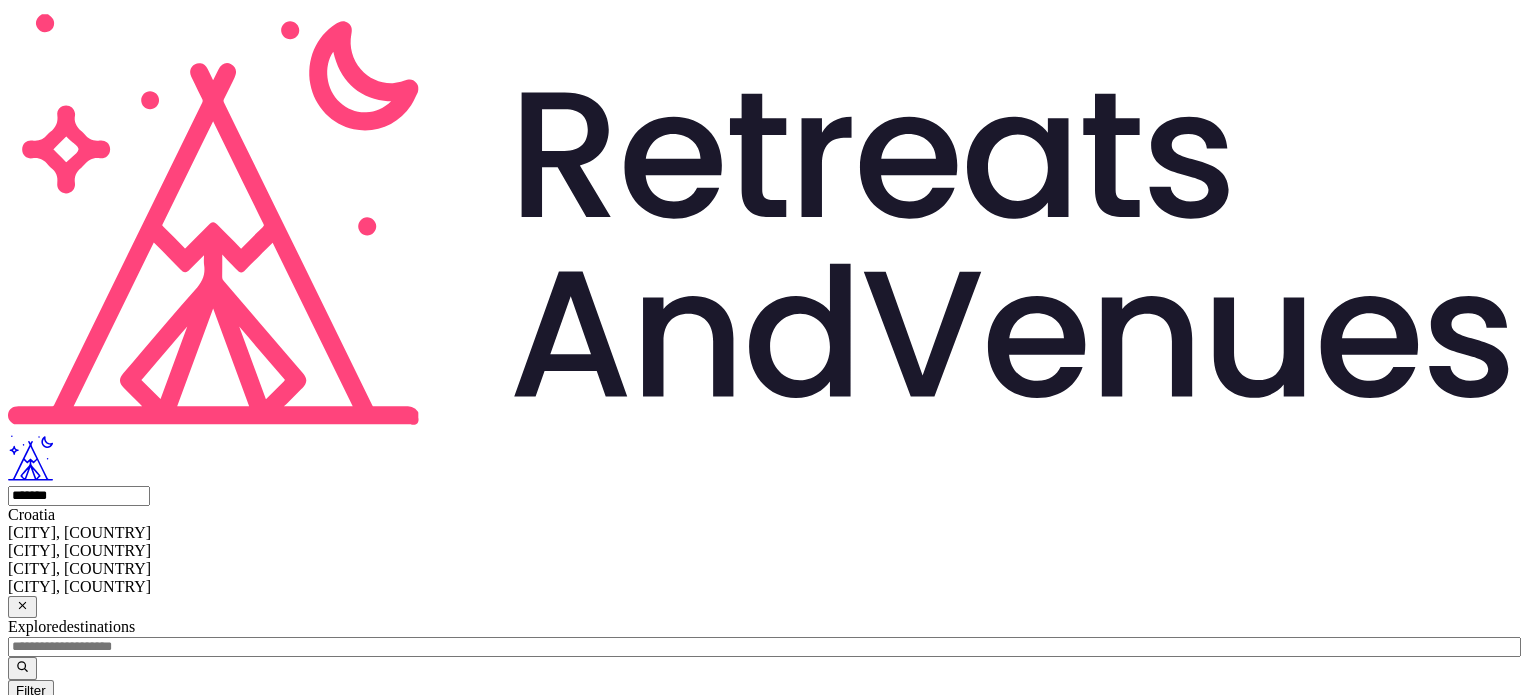 click on "Croatia" at bounding box center [760, 515] 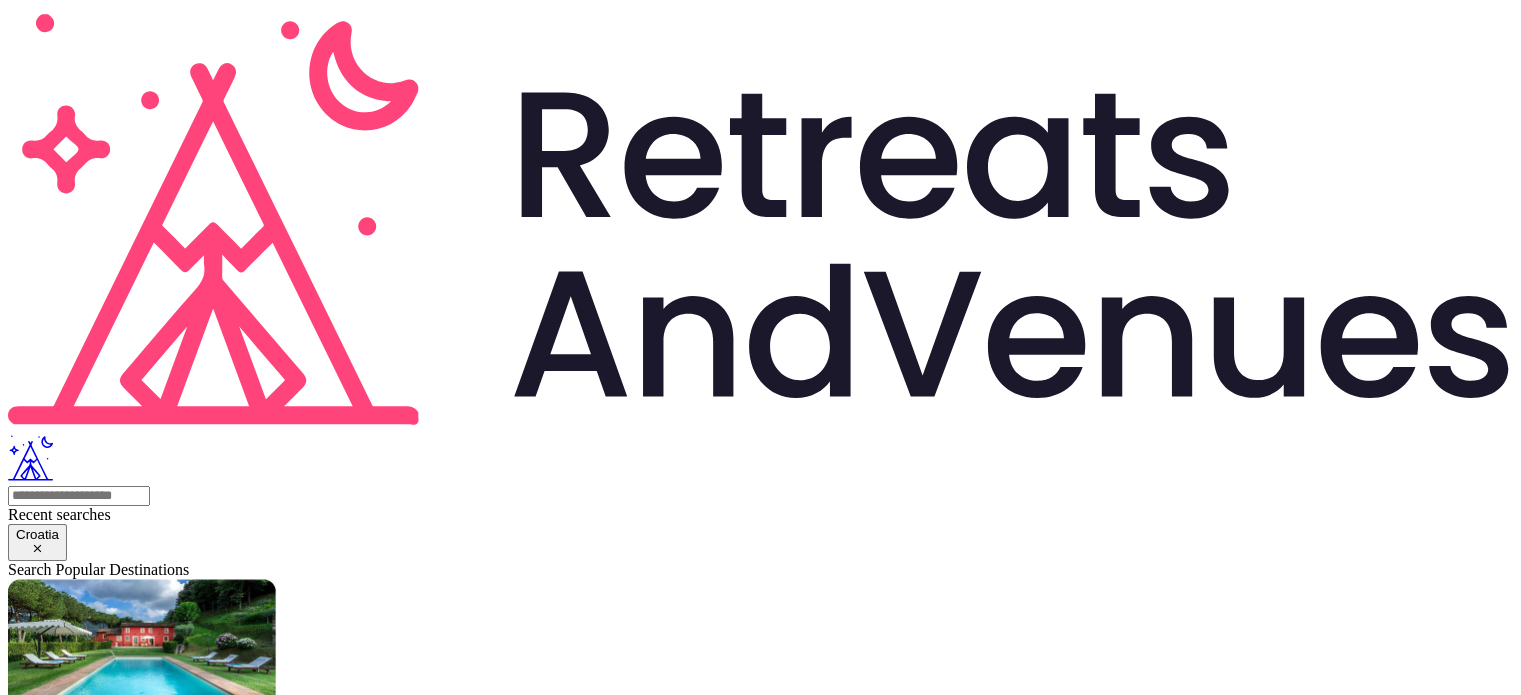scroll, scrollTop: 0, scrollLeft: 0, axis: both 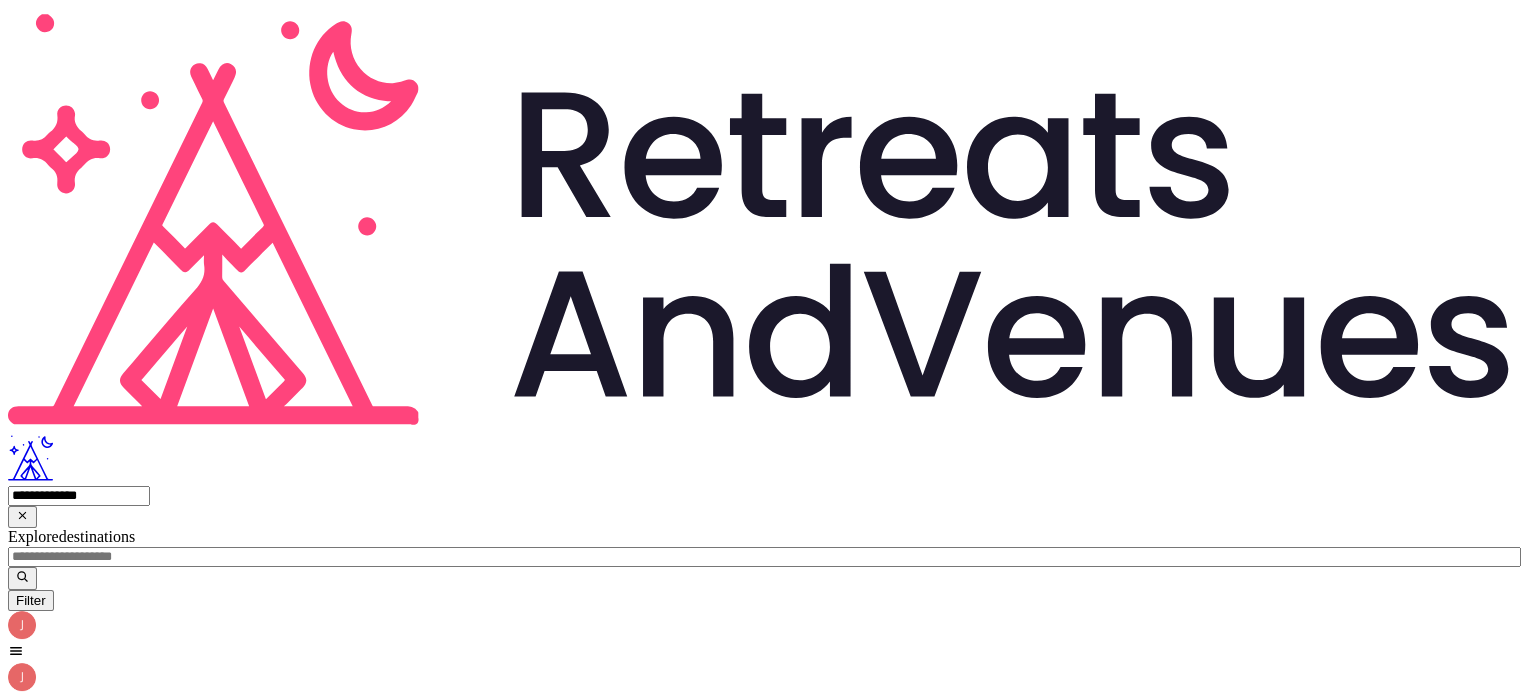 type on "**********" 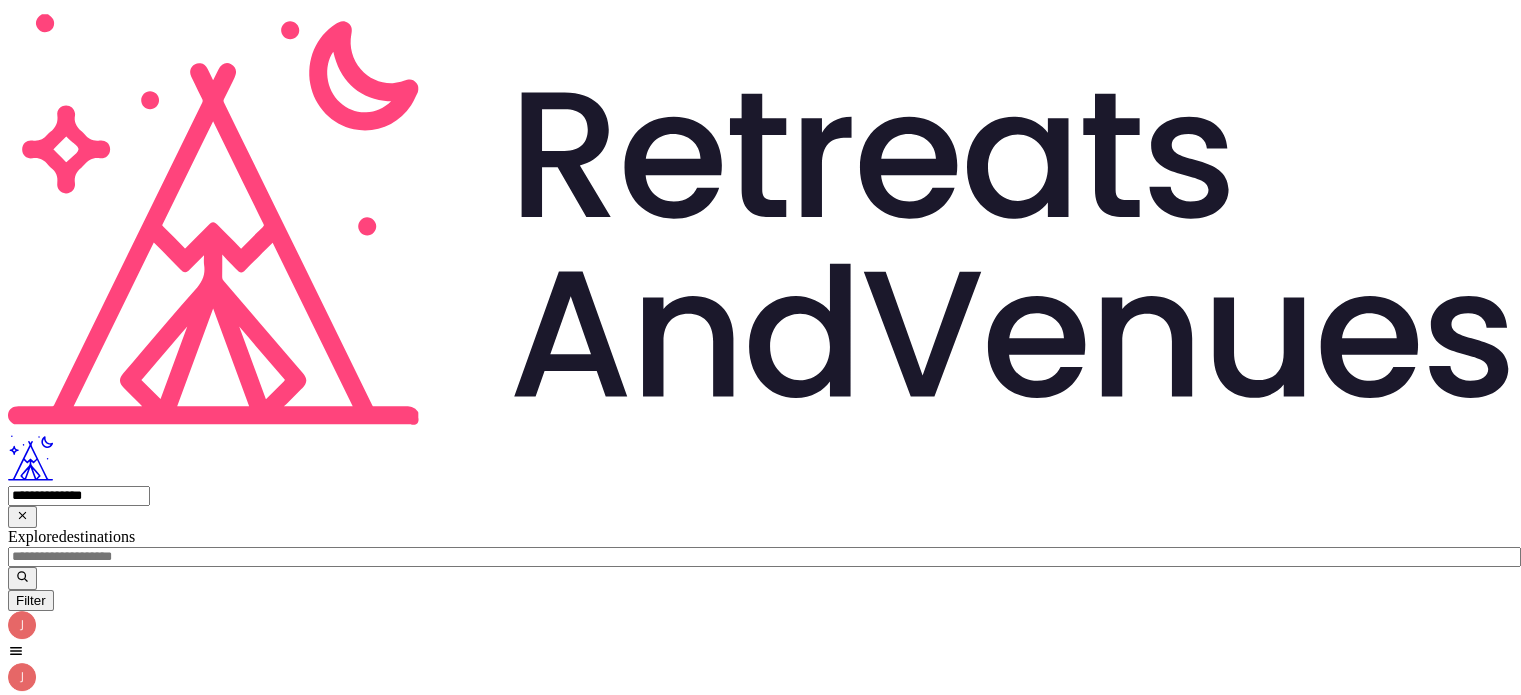 drag, startPoint x: 461, startPoint y: 30, endPoint x: 237, endPoint y: 42, distance: 224.3212 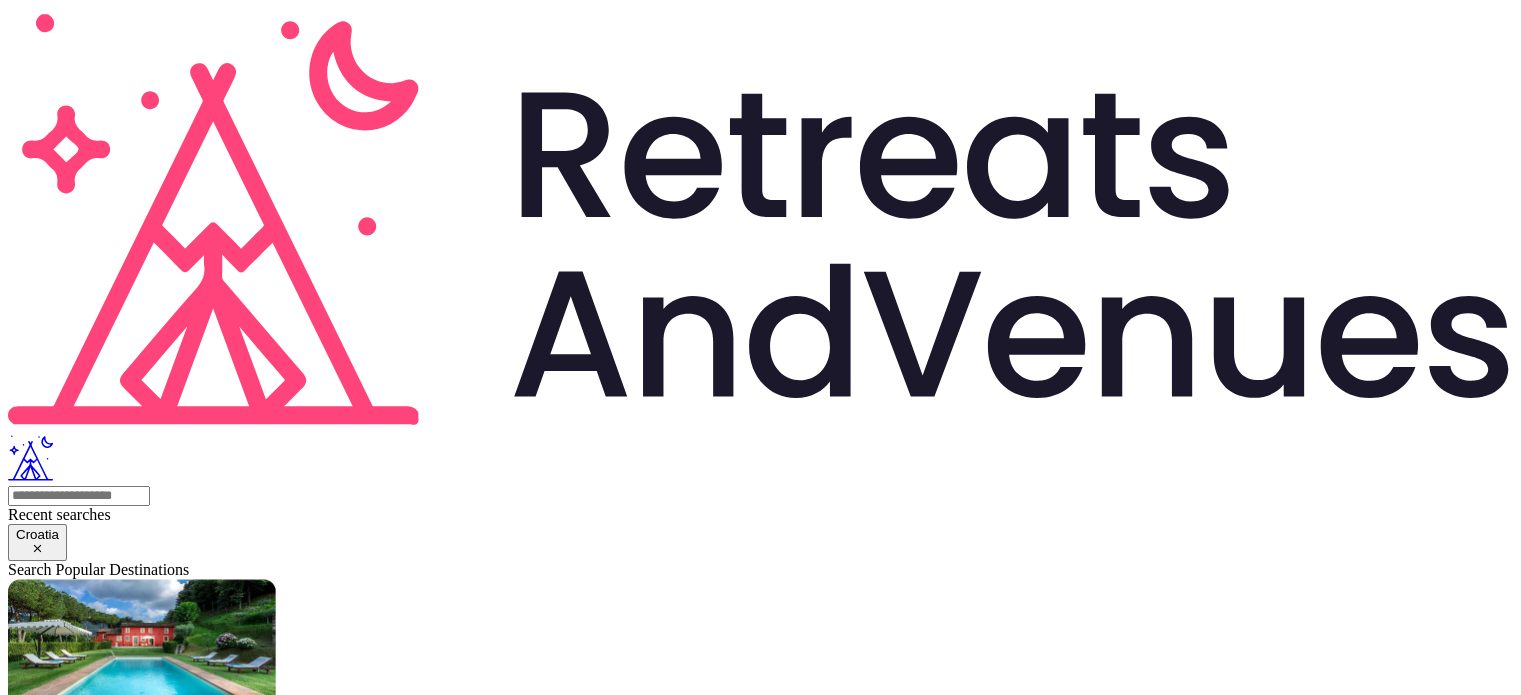 click at bounding box center [760, 485] 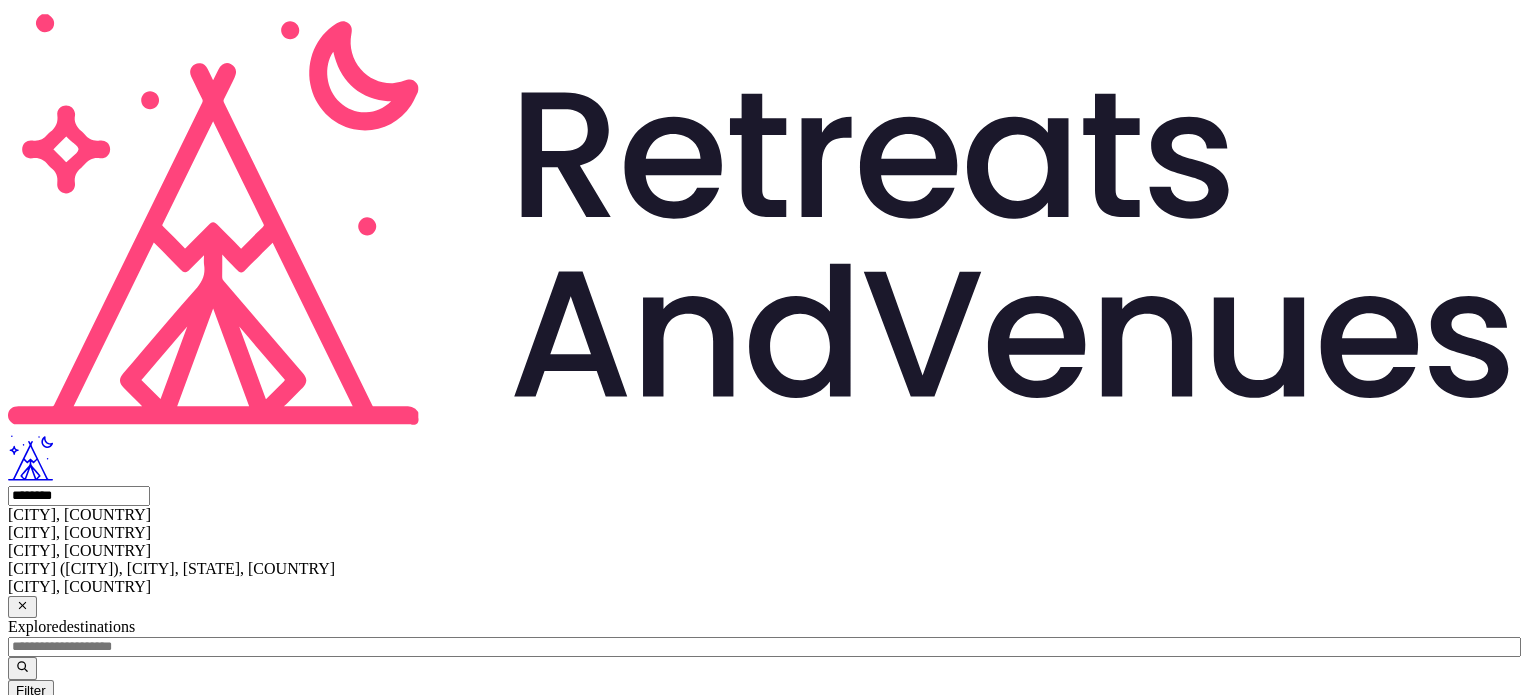 type on "********" 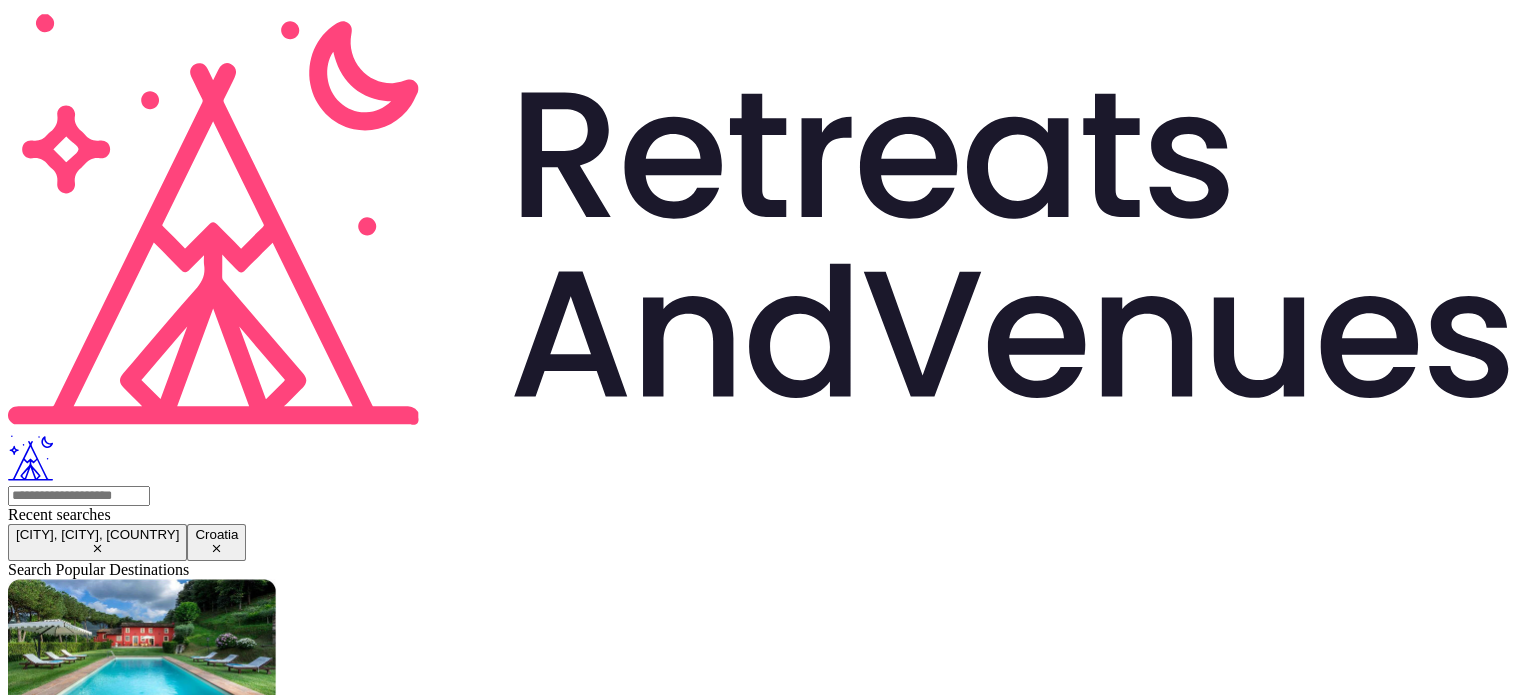 click at bounding box center (79, 496) 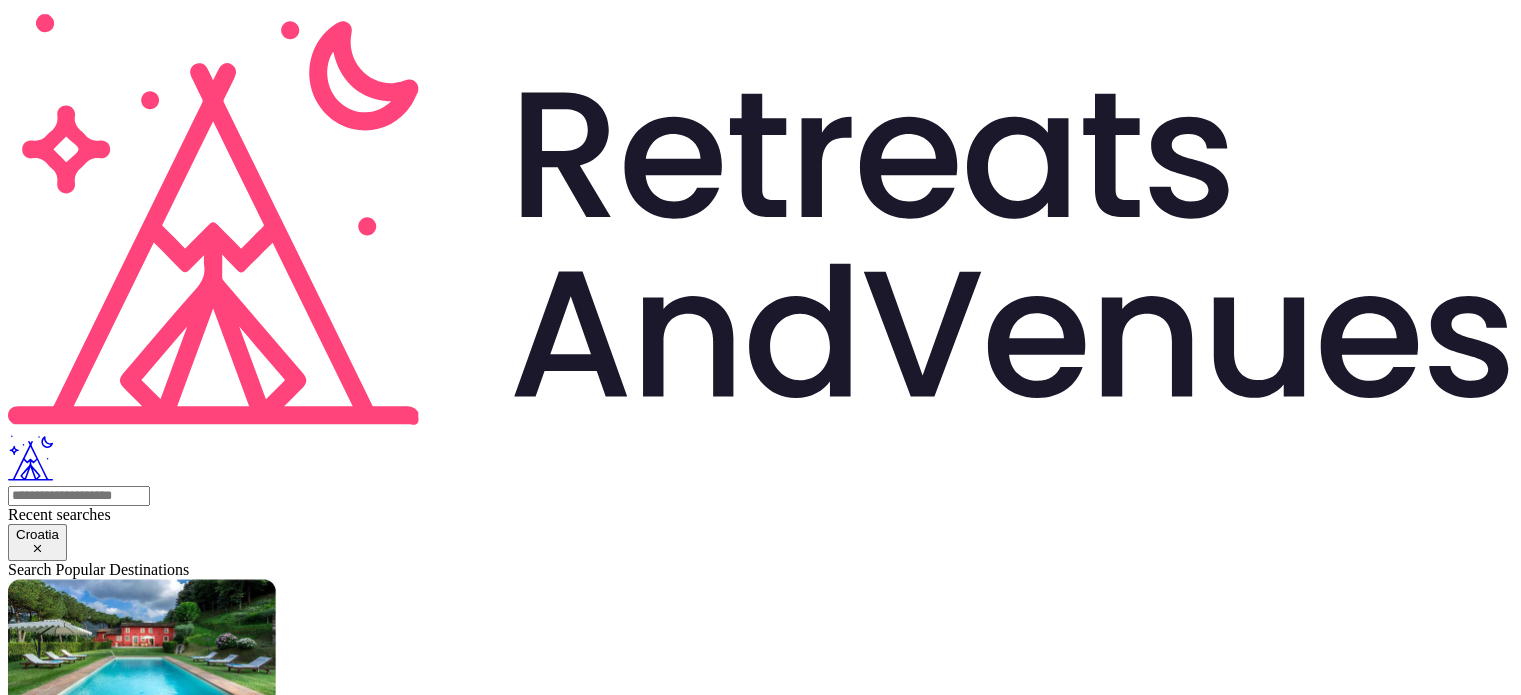 click at bounding box center (79, 496) 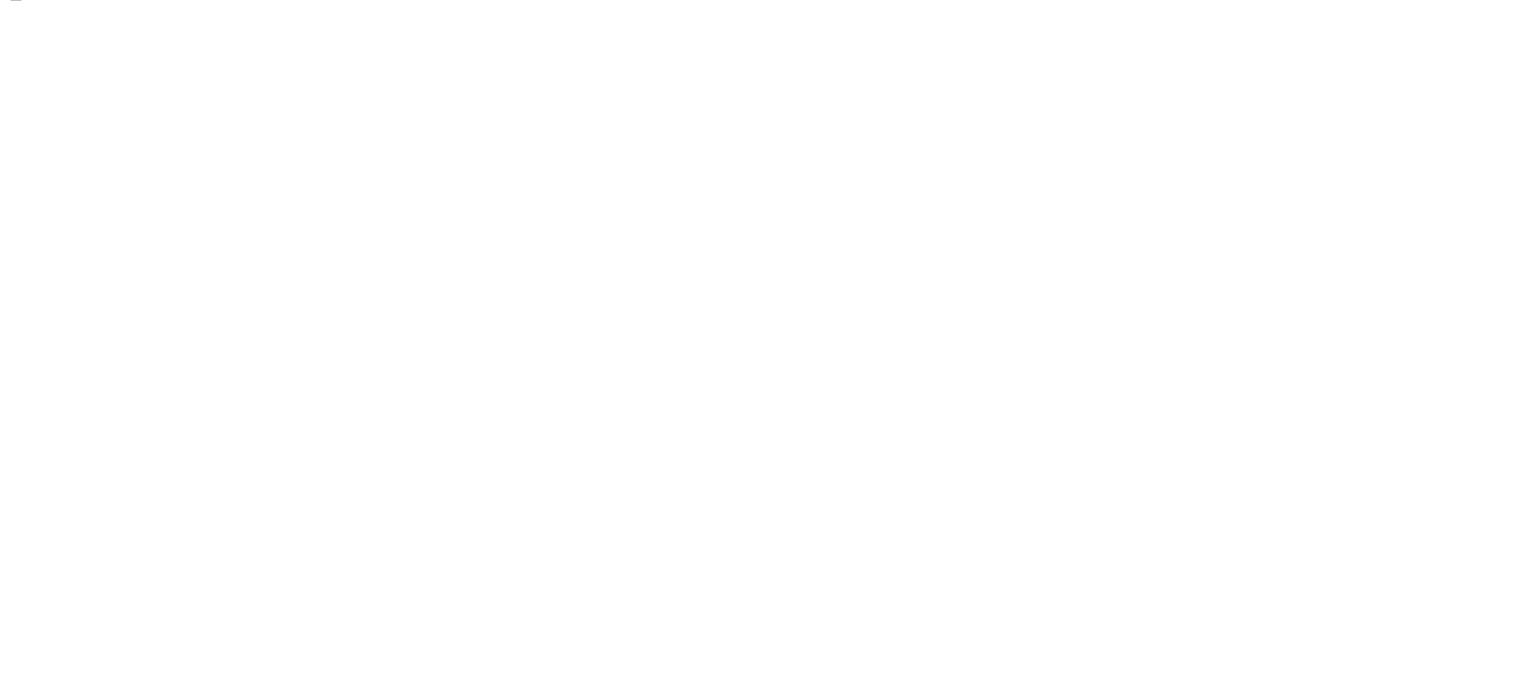 scroll, scrollTop: 100, scrollLeft: 0, axis: vertical 